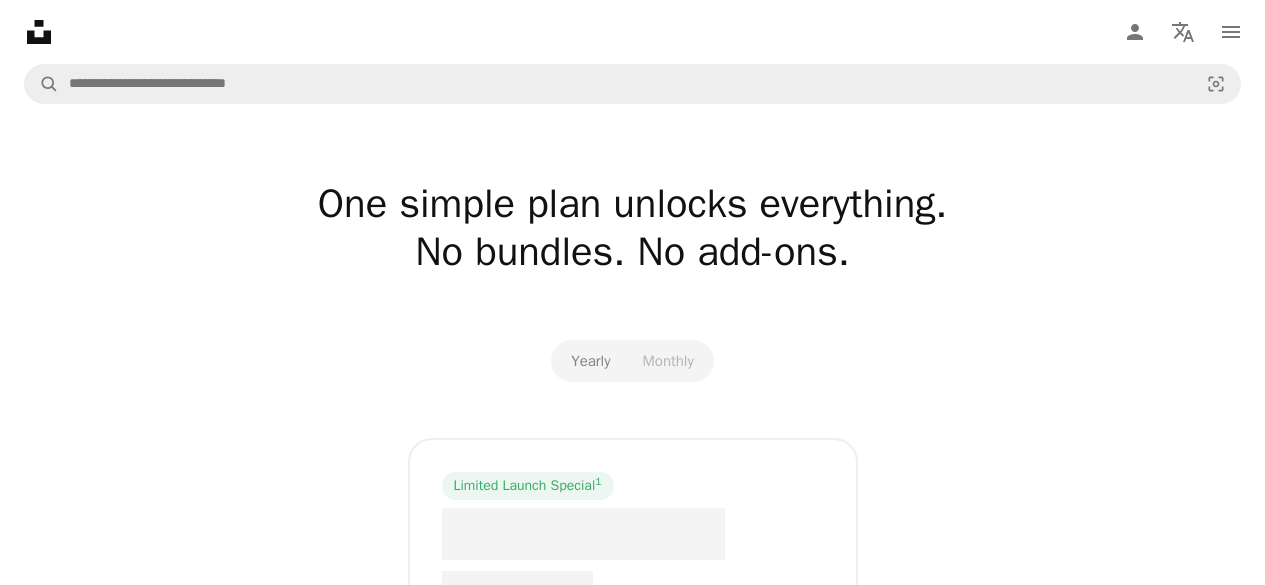 scroll, scrollTop: 0, scrollLeft: 0, axis: both 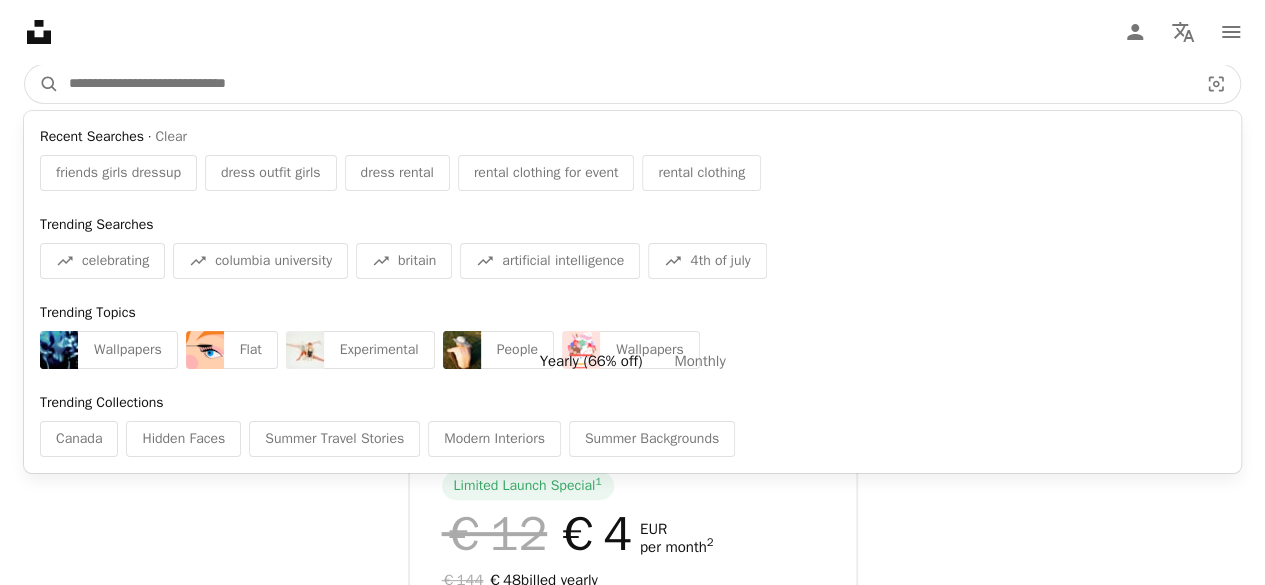 click at bounding box center [625, 84] 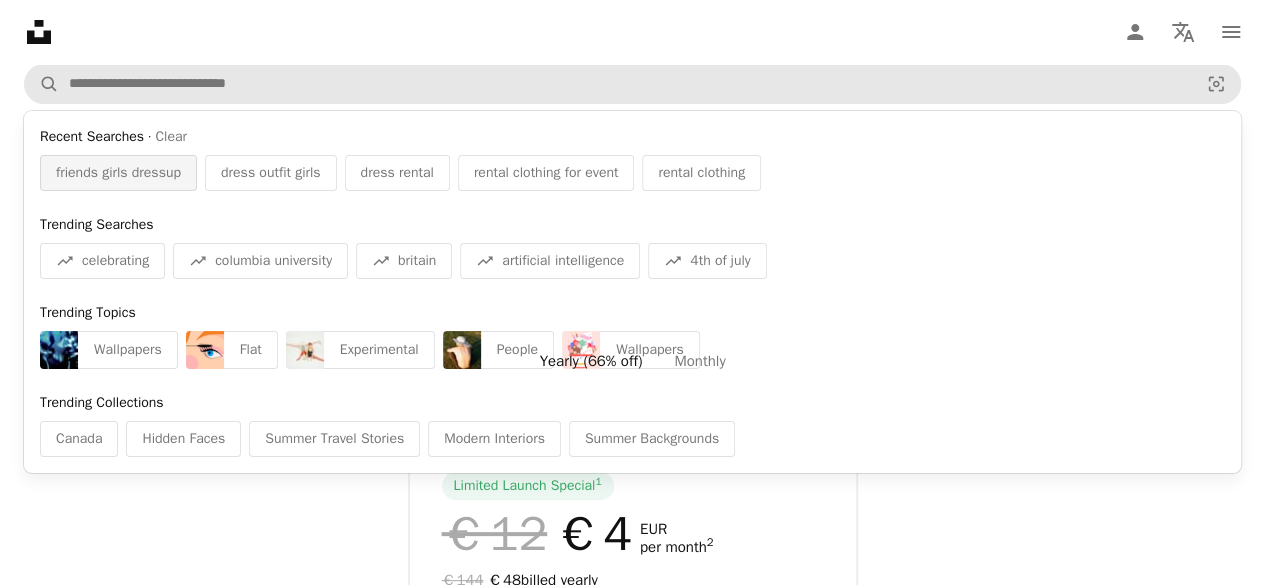 click on "friends girls dressup" at bounding box center [118, 173] 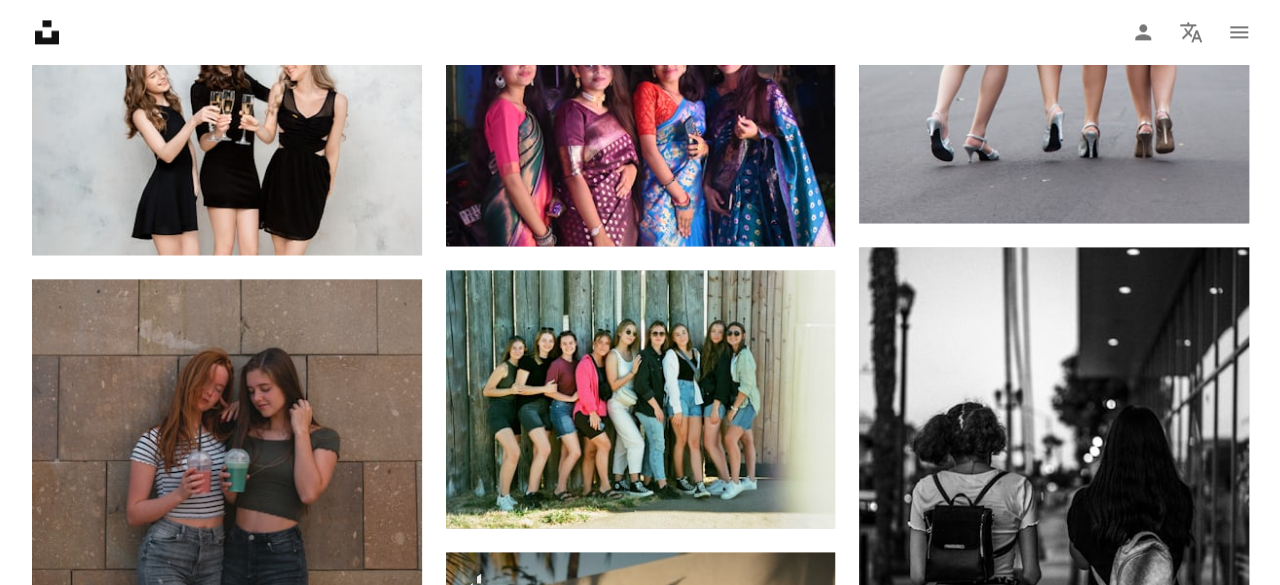 scroll, scrollTop: 1293, scrollLeft: 0, axis: vertical 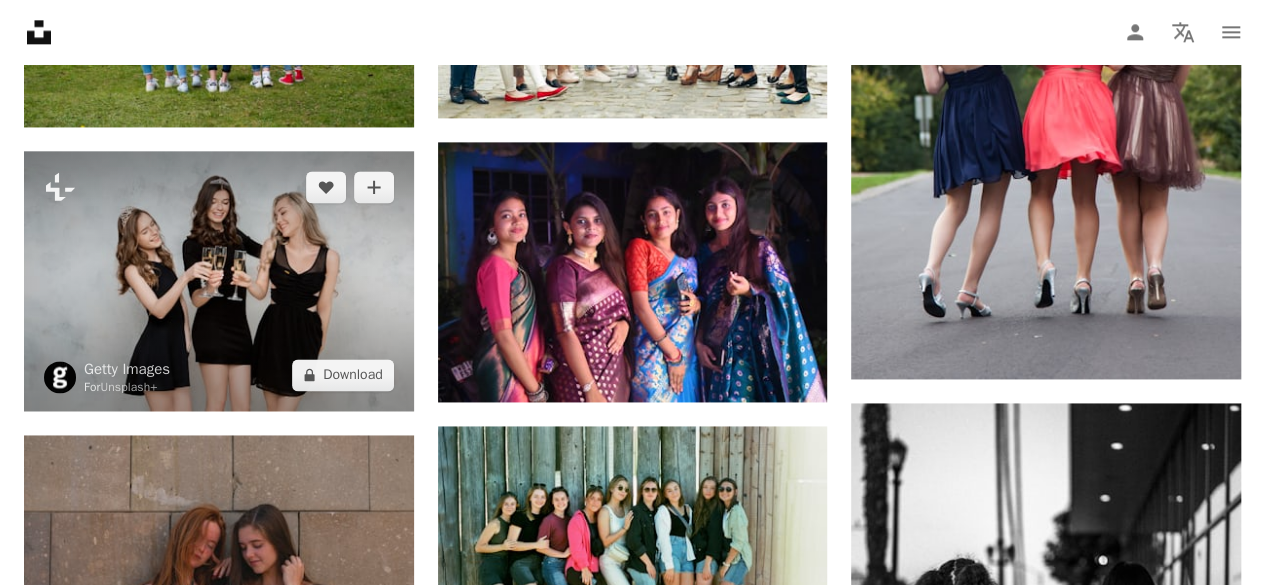 click at bounding box center [219, 281] 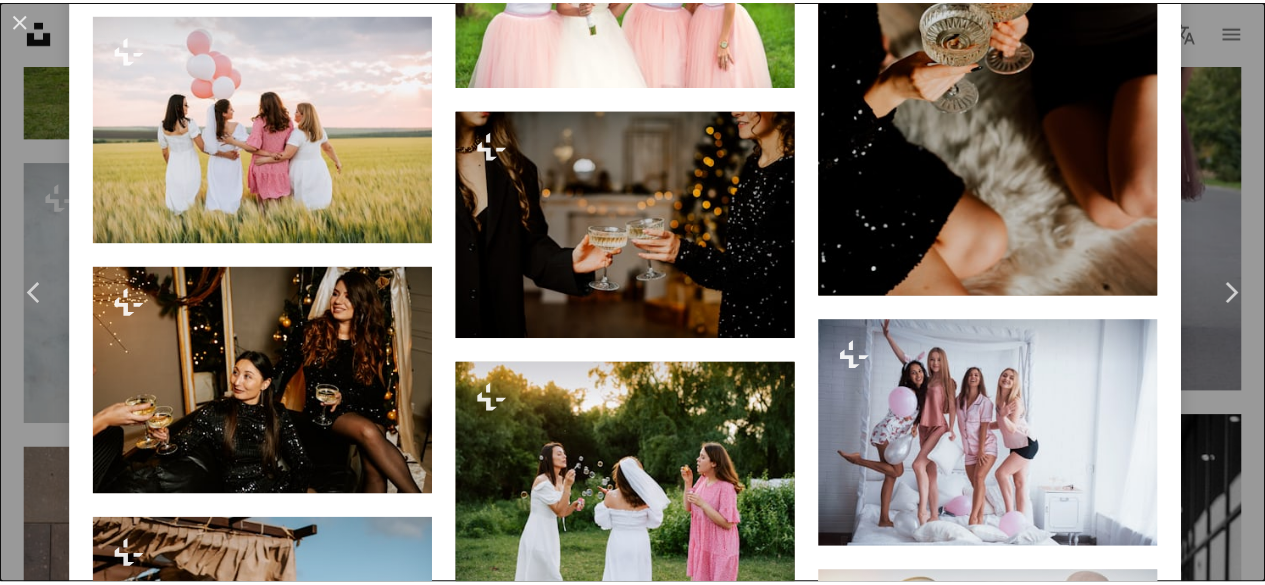 scroll, scrollTop: 11134, scrollLeft: 0, axis: vertical 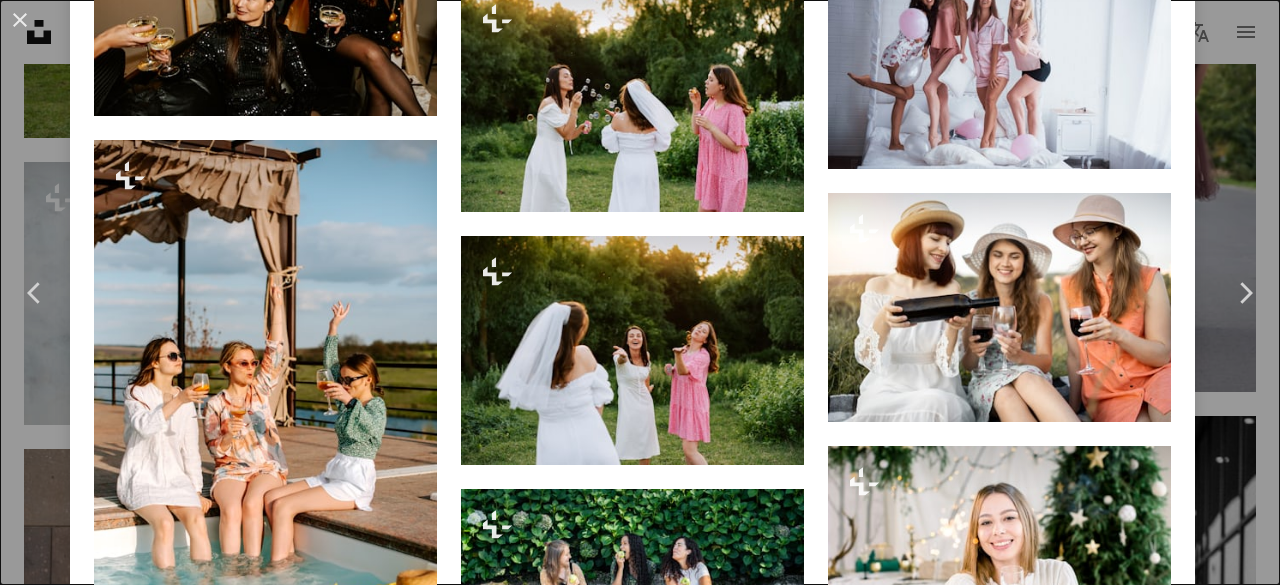 click on "**********" at bounding box center (640, 2527) 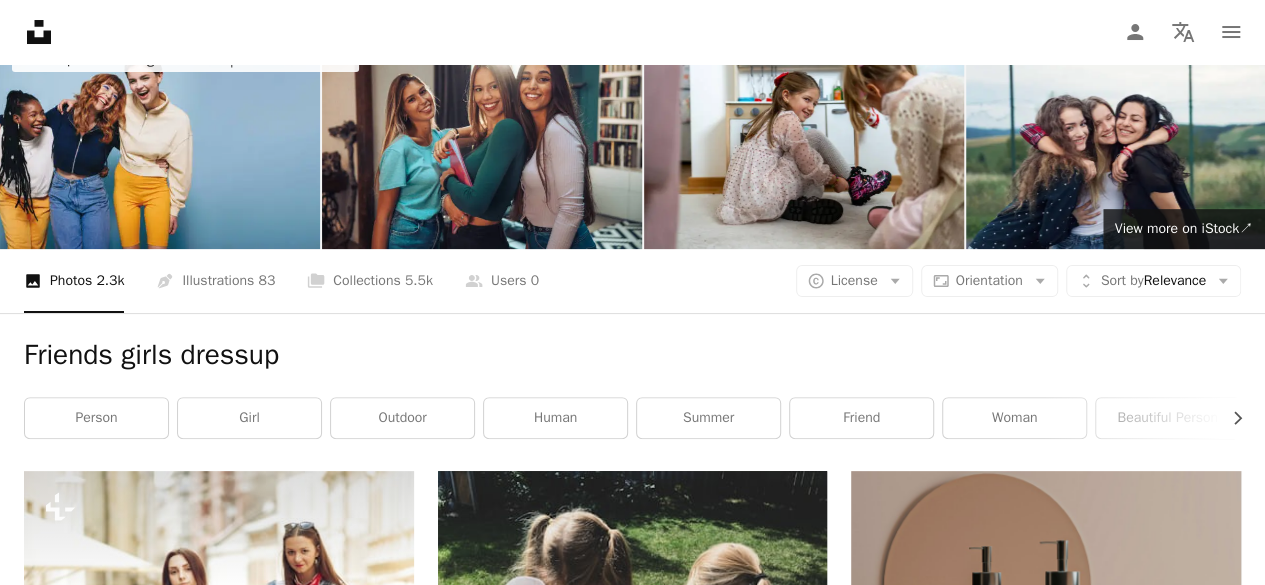 scroll, scrollTop: 0, scrollLeft: 0, axis: both 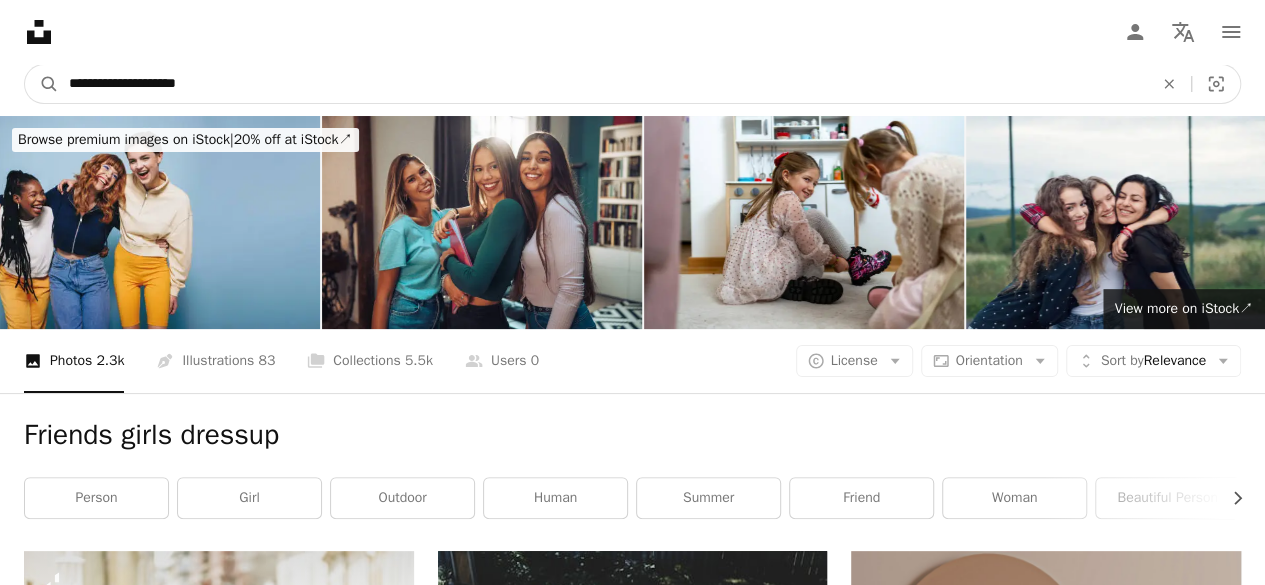 click on "**********" at bounding box center (603, 84) 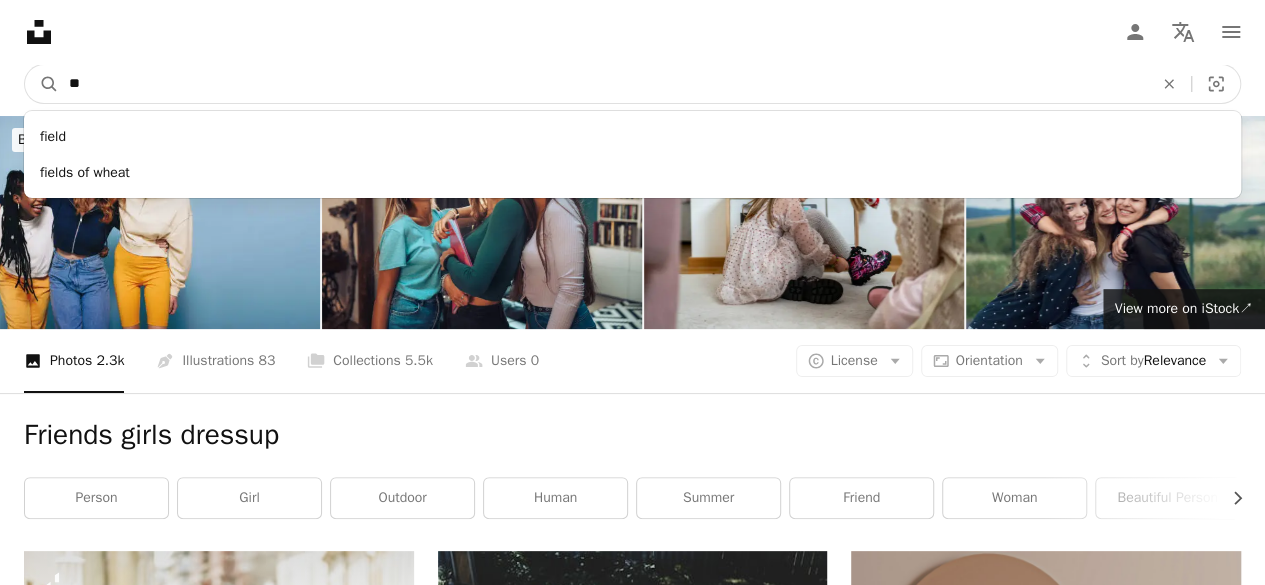 type on "*" 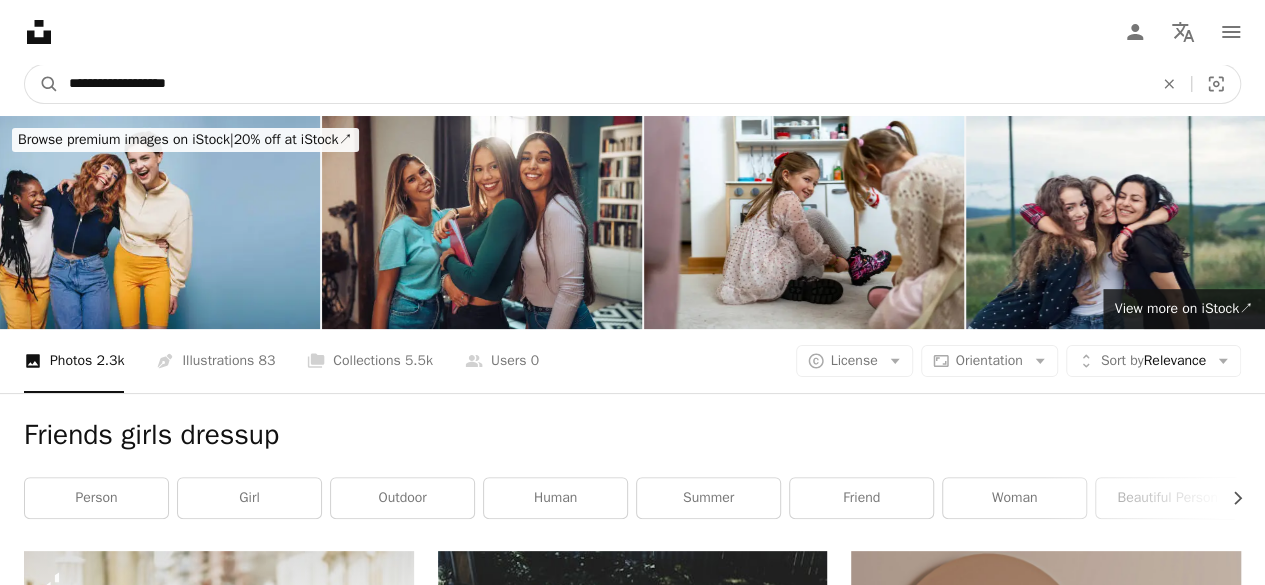 type on "**********" 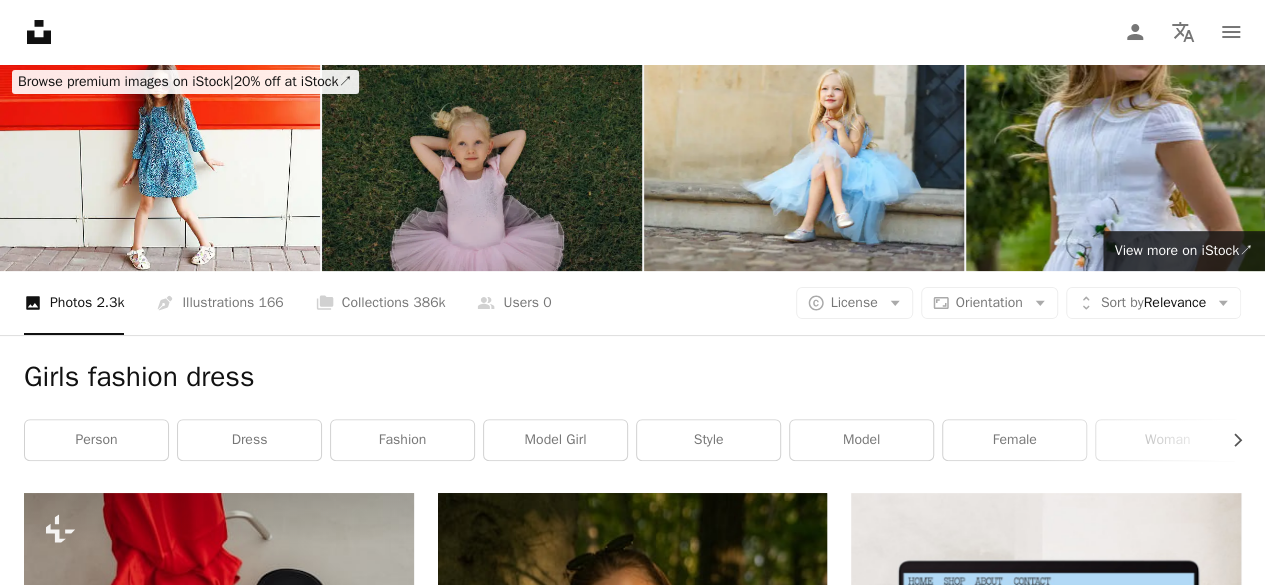 scroll, scrollTop: 0, scrollLeft: 0, axis: both 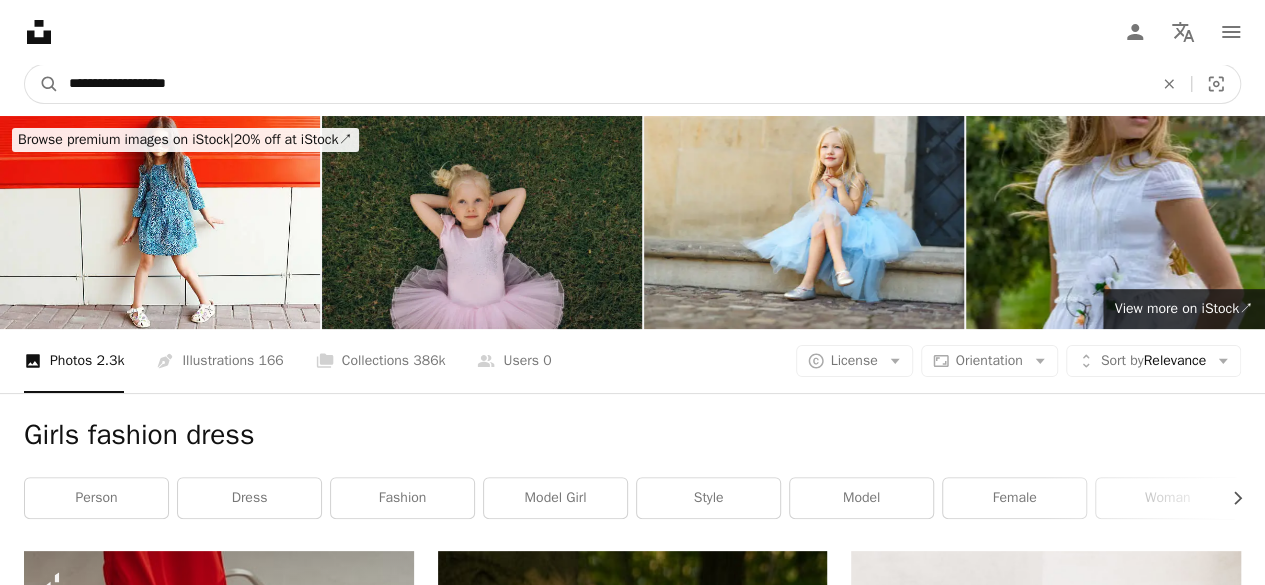 click on "**********" at bounding box center (603, 84) 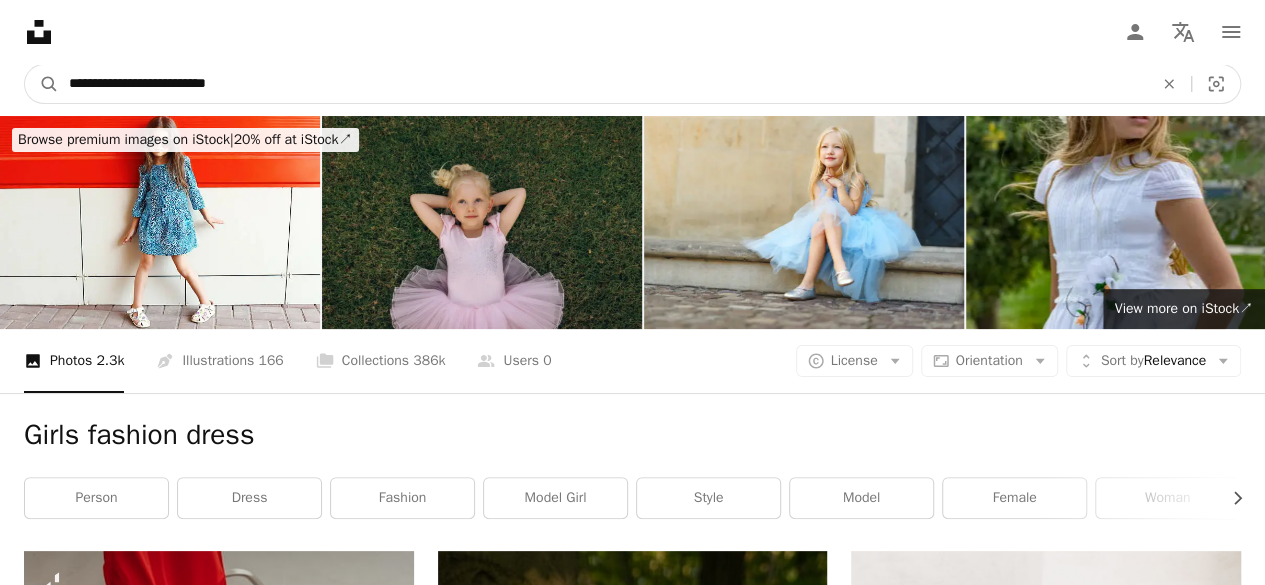 type on "**********" 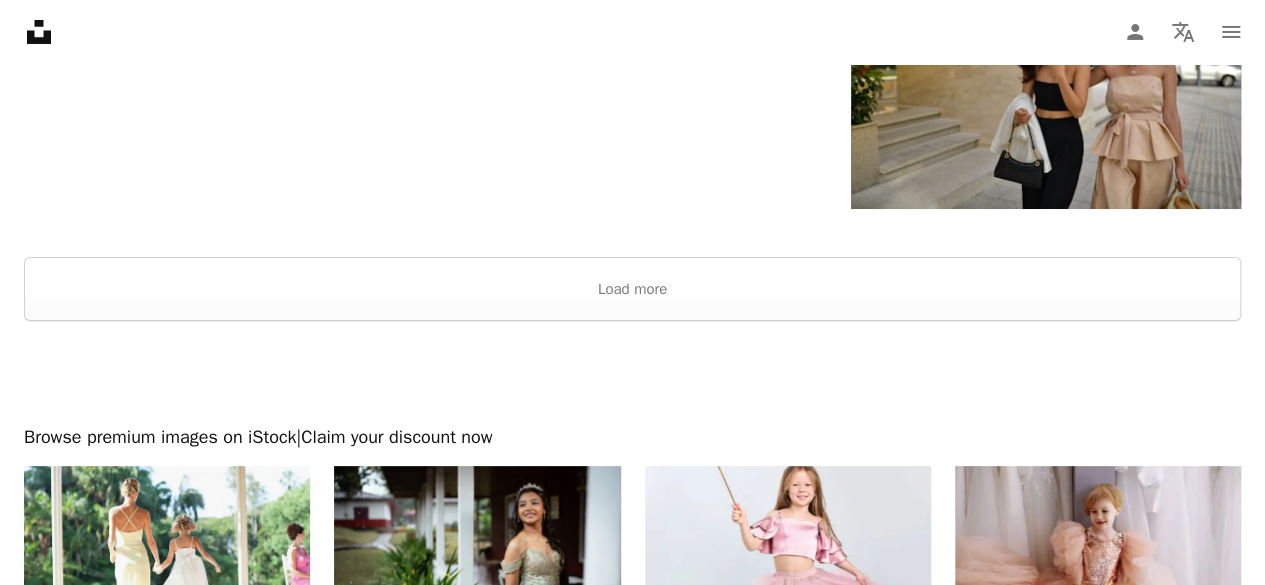 scroll, scrollTop: 3654, scrollLeft: 0, axis: vertical 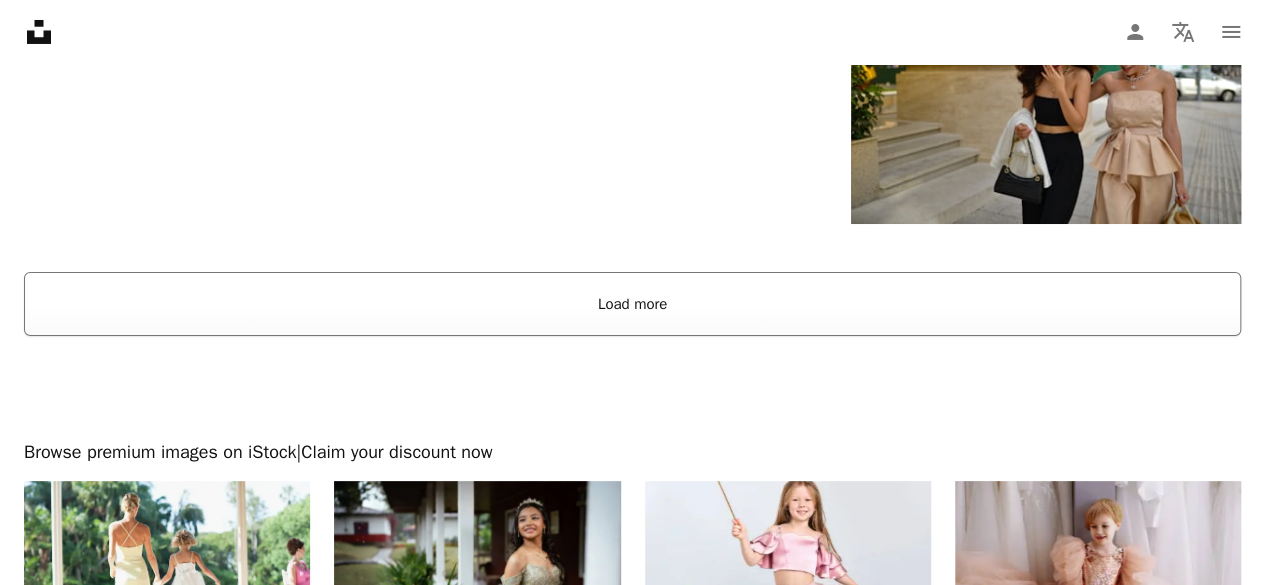 click on "Load more" at bounding box center (632, 304) 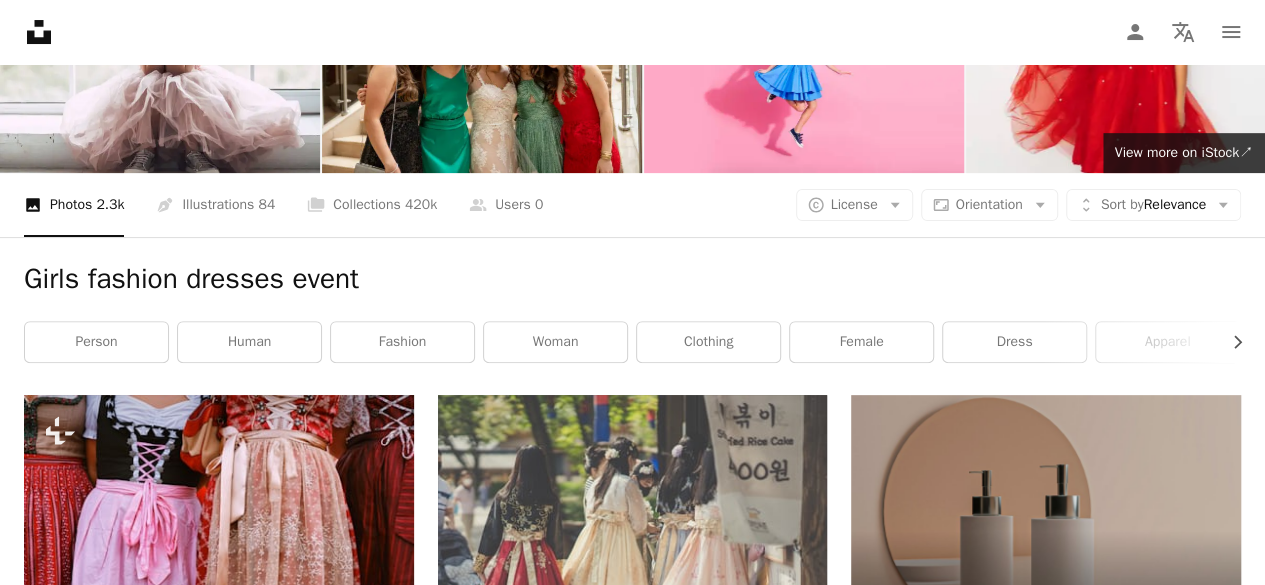 scroll, scrollTop: 0, scrollLeft: 0, axis: both 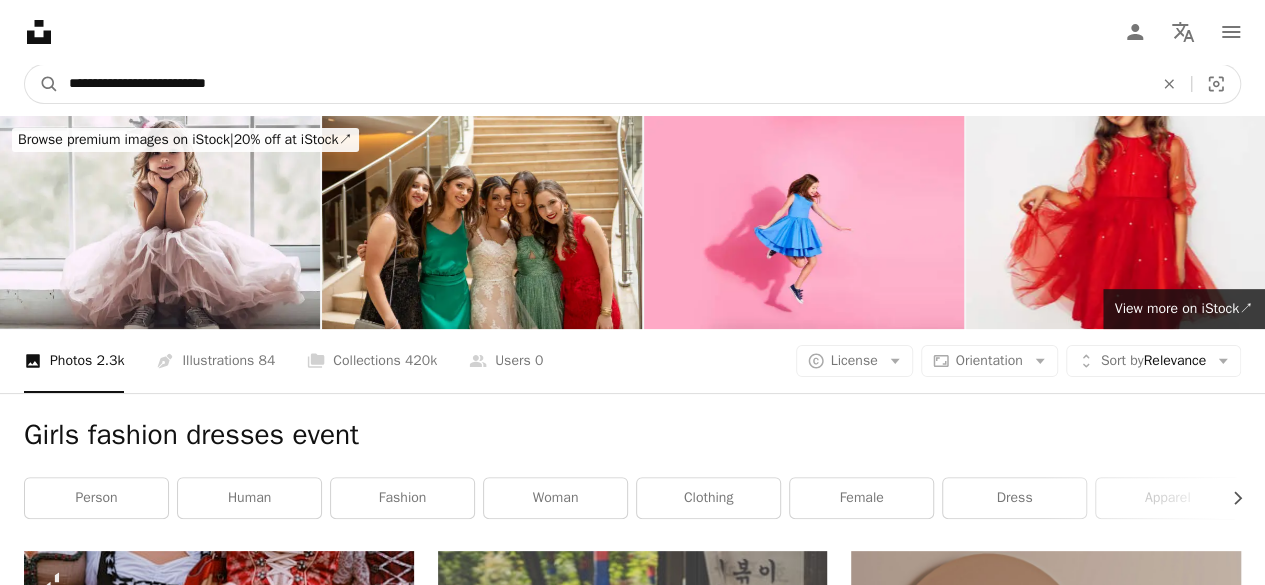 click on "**********" at bounding box center (603, 84) 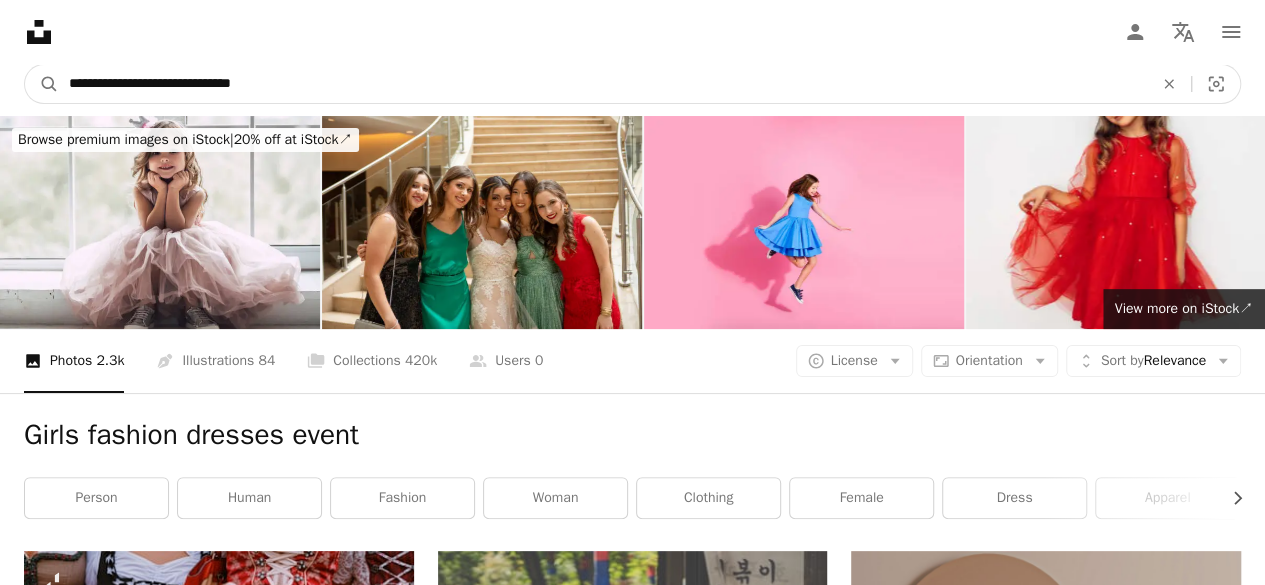type on "**********" 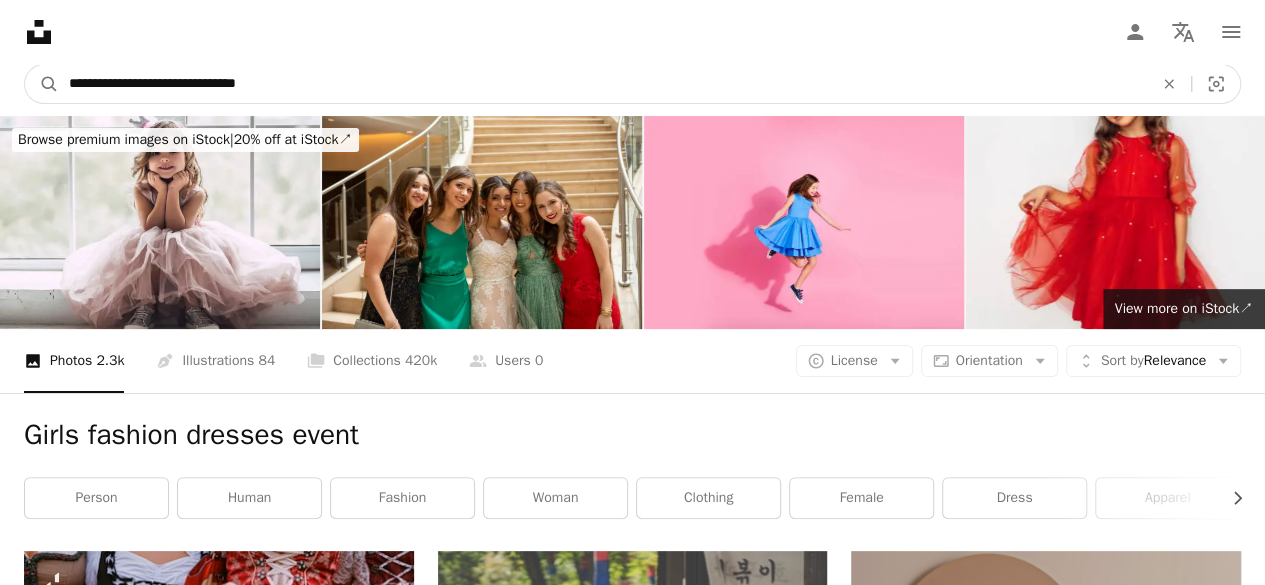click on "A magnifying glass" at bounding box center [42, 84] 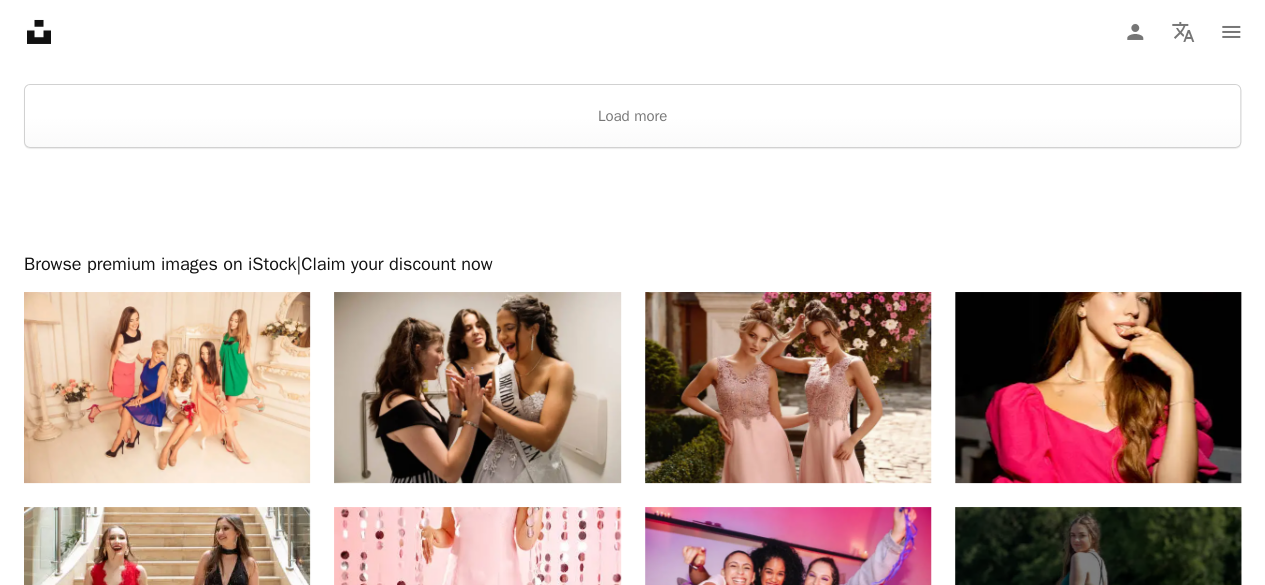 scroll, scrollTop: 3679, scrollLeft: 0, axis: vertical 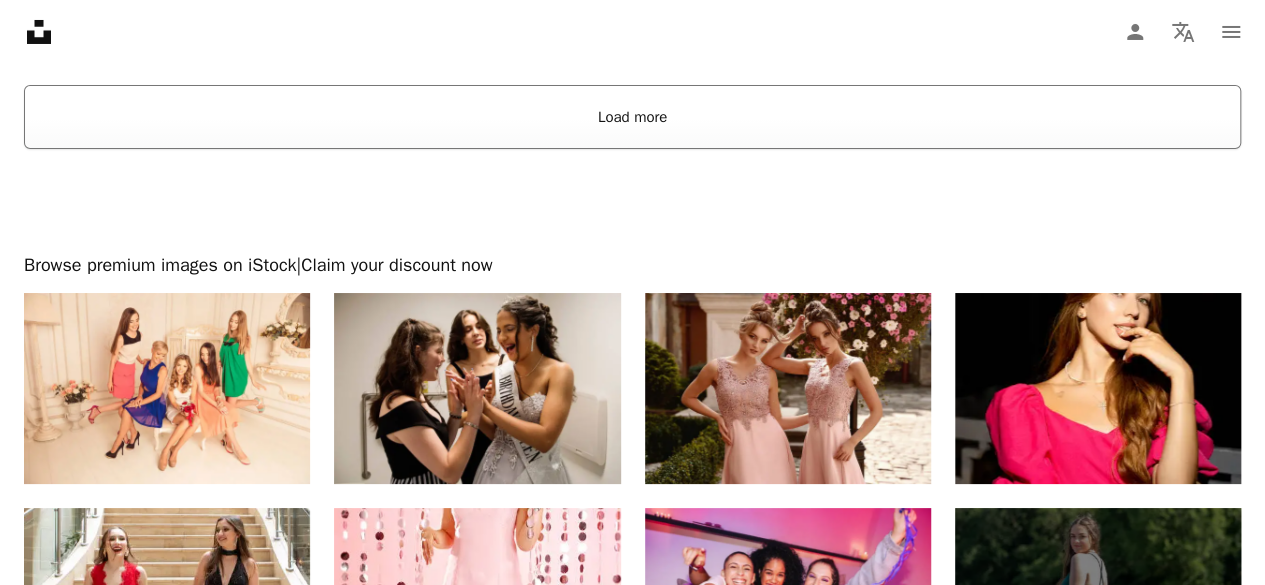 click on "Load more" at bounding box center [632, 117] 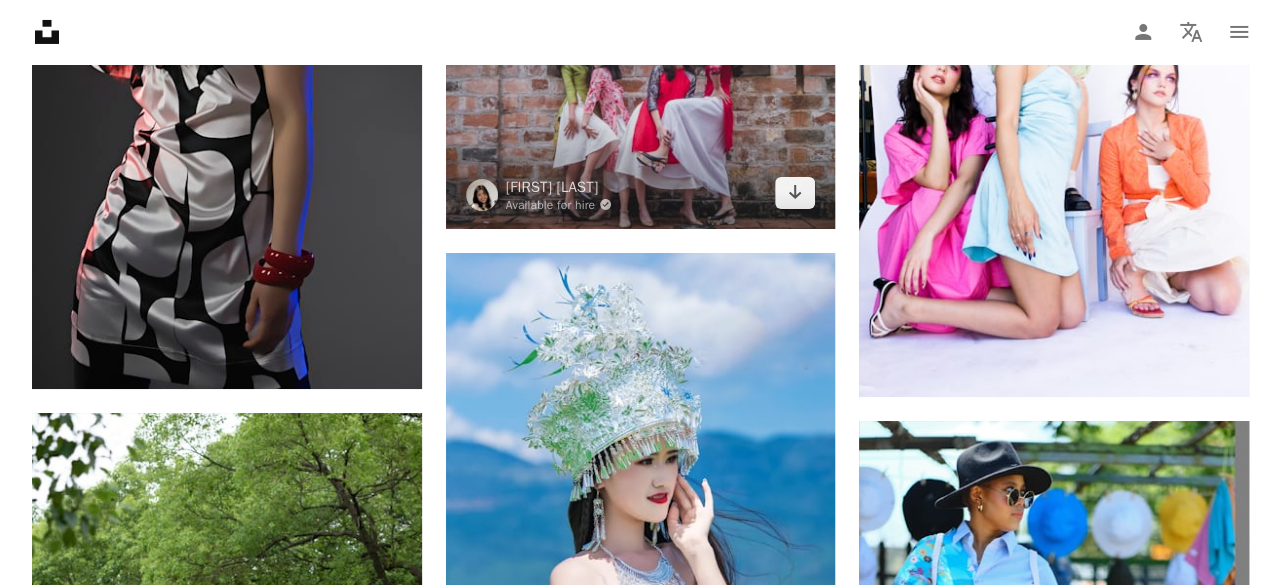 scroll, scrollTop: 18560, scrollLeft: 0, axis: vertical 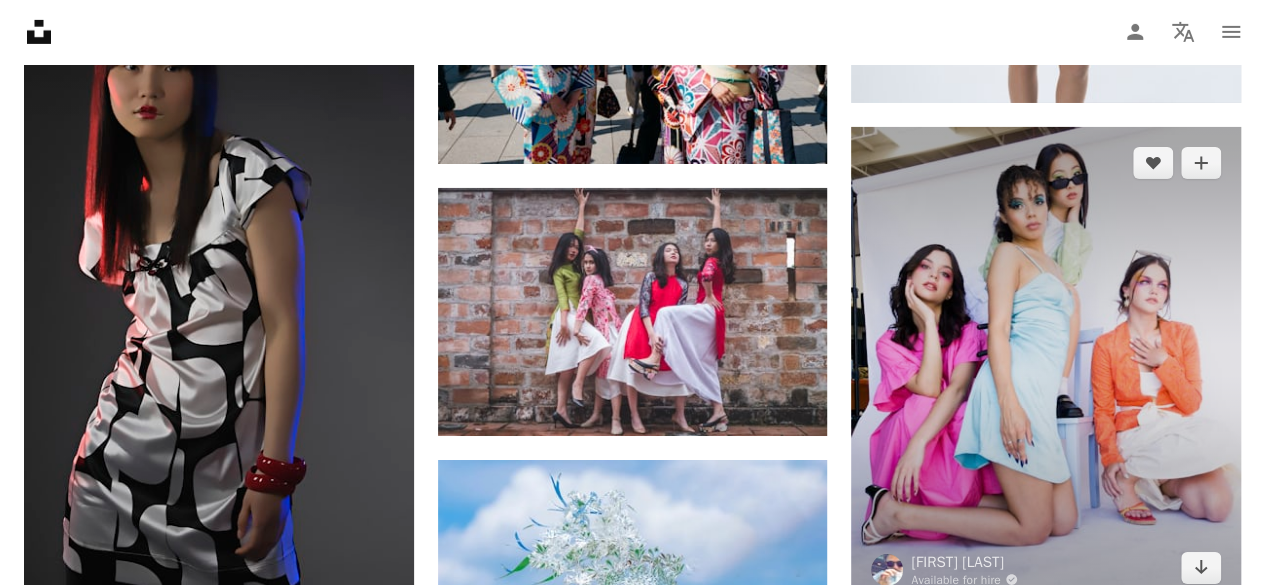 click at bounding box center (1046, 365) 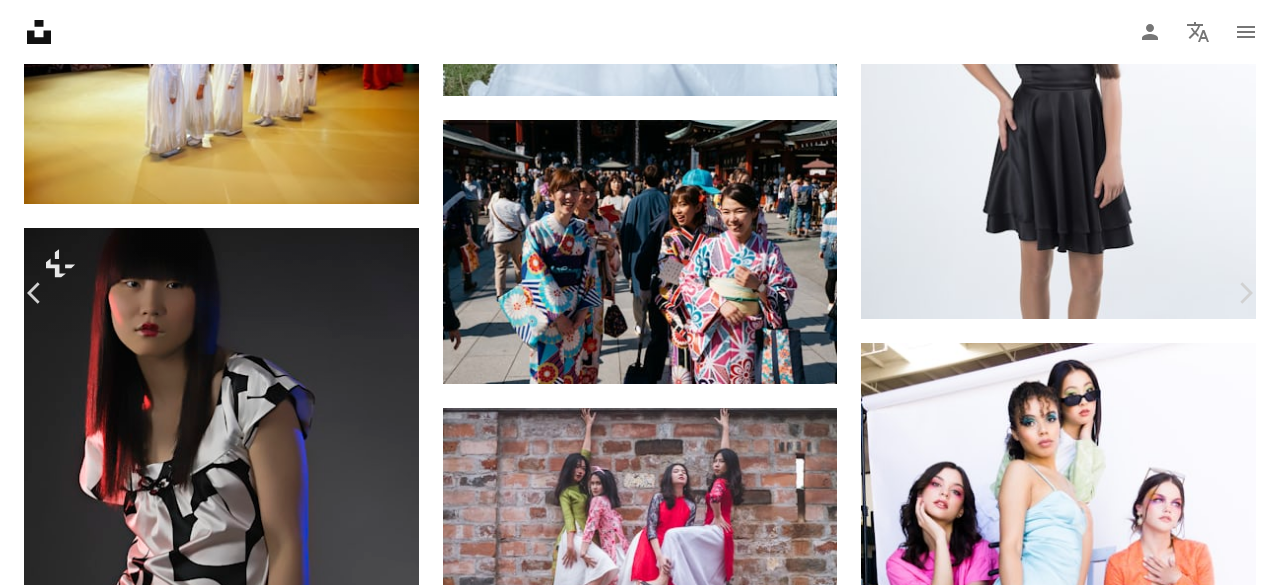 scroll, scrollTop: 1352, scrollLeft: 0, axis: vertical 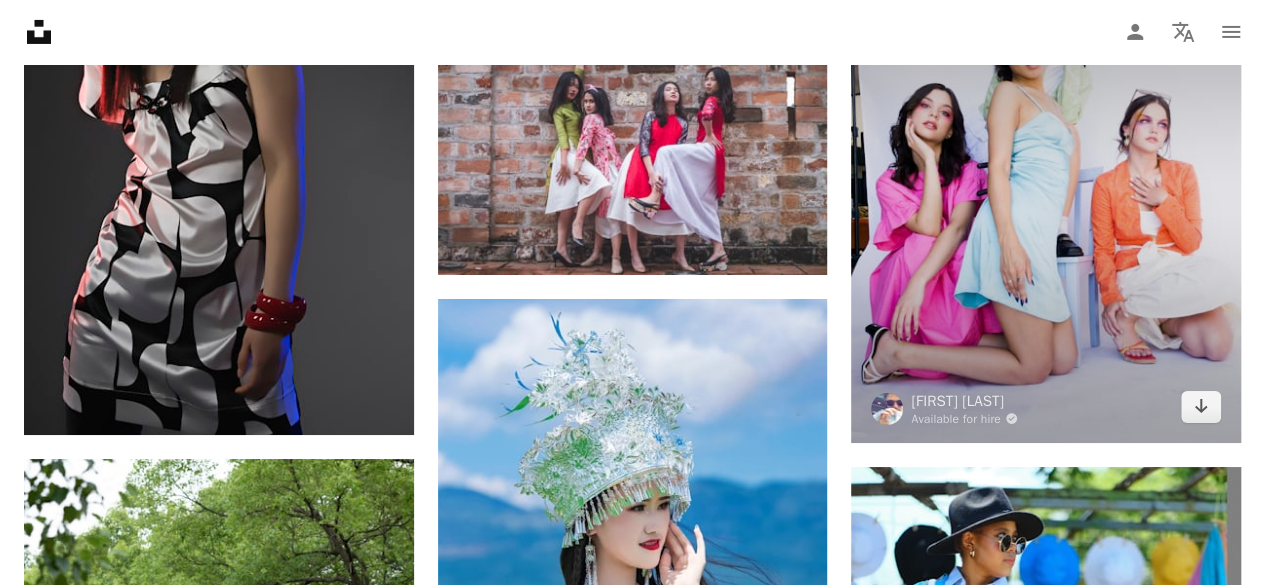 click at bounding box center (1046, 204) 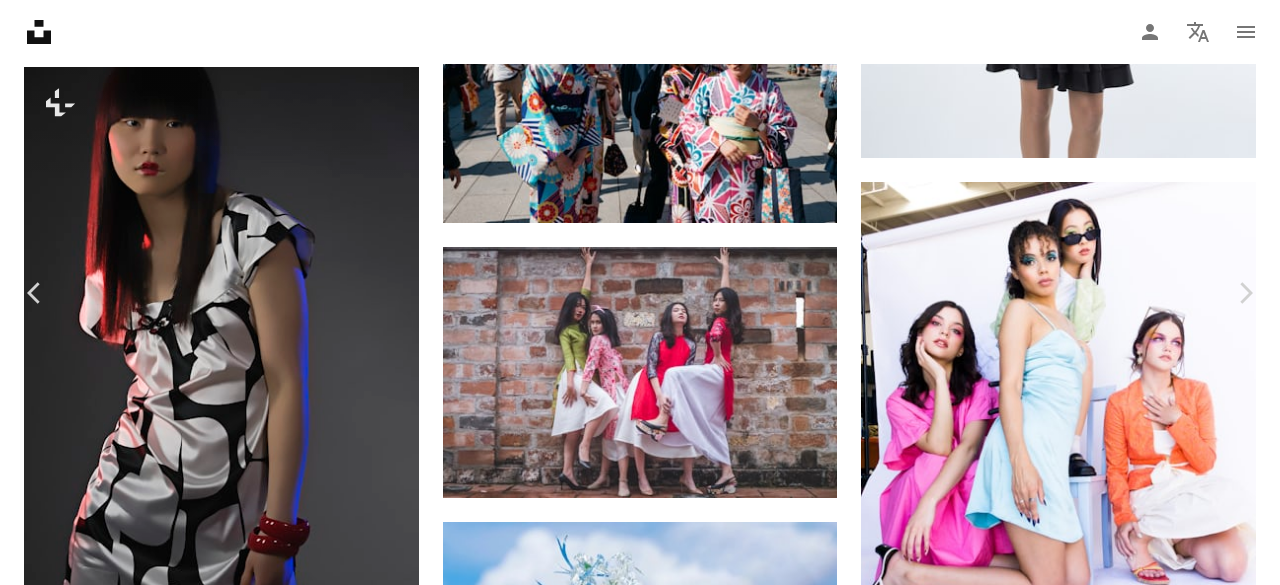 scroll, scrollTop: 8846, scrollLeft: 0, axis: vertical 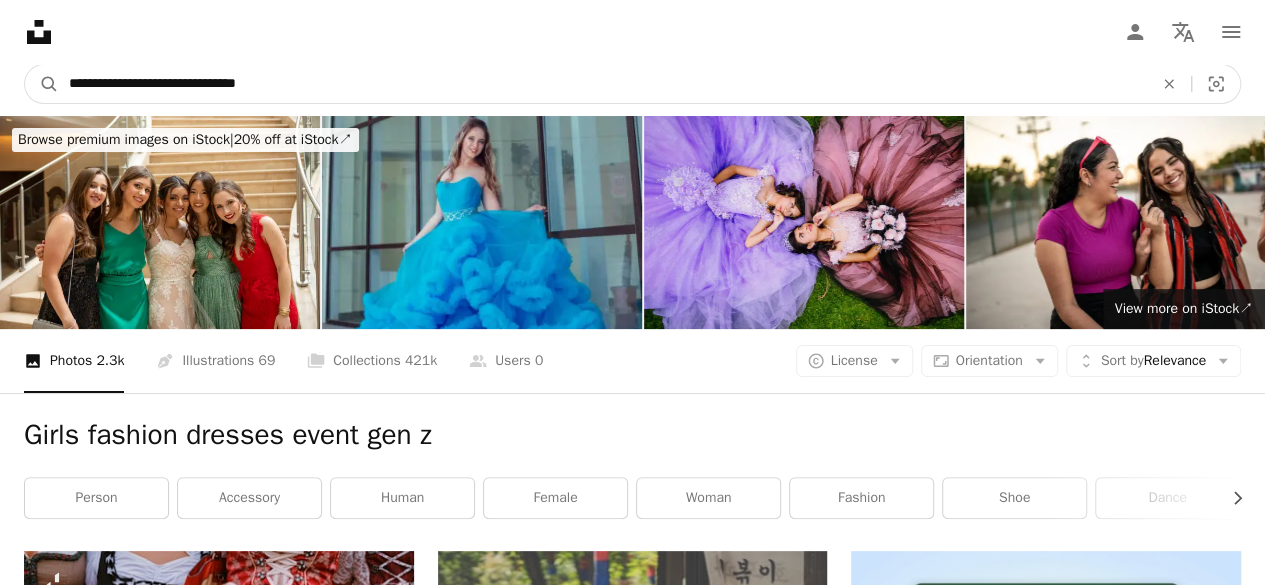 click on "**********" at bounding box center (603, 84) 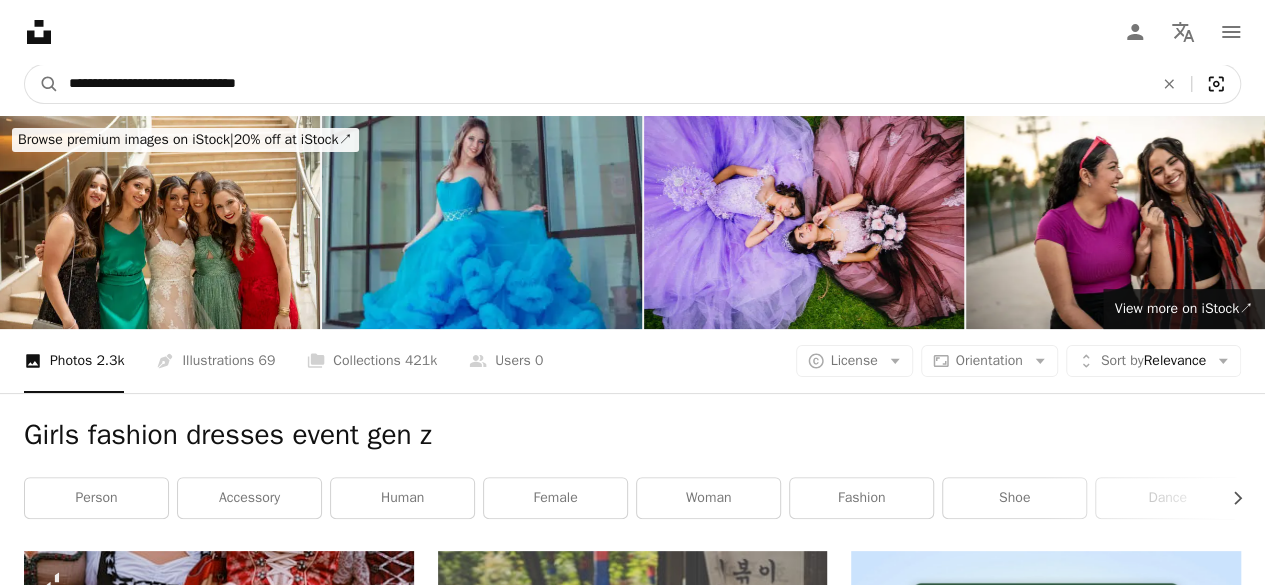 click on "Visual search" at bounding box center (1216, 84) 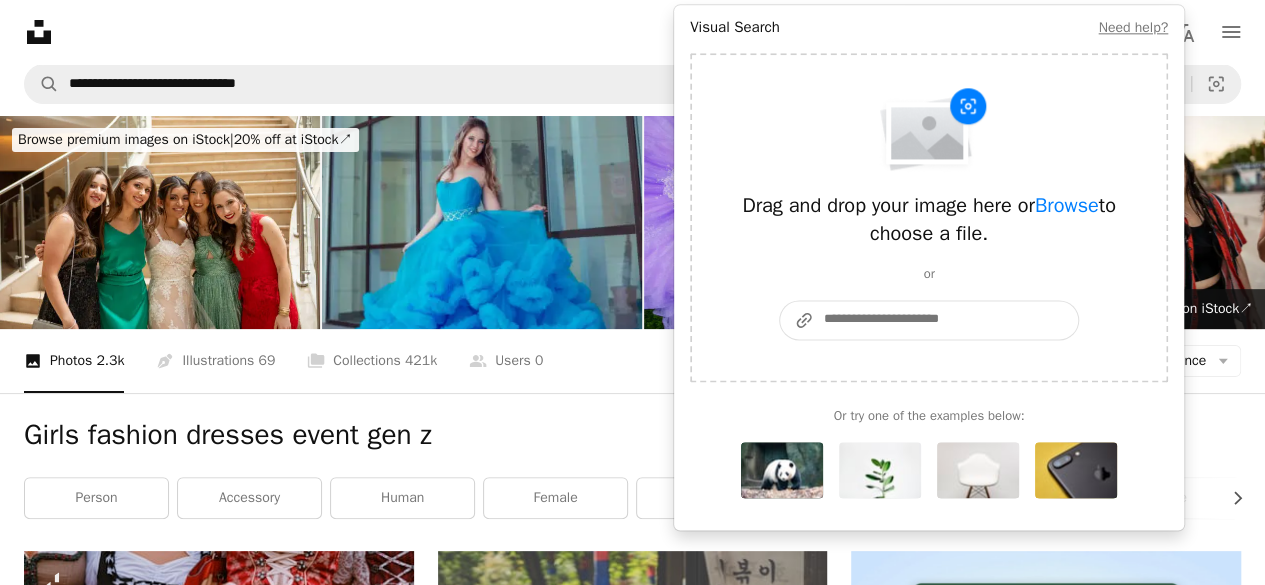click on "A URL sharing icon (chains) Paste an image or a URL" at bounding box center [946, 320] 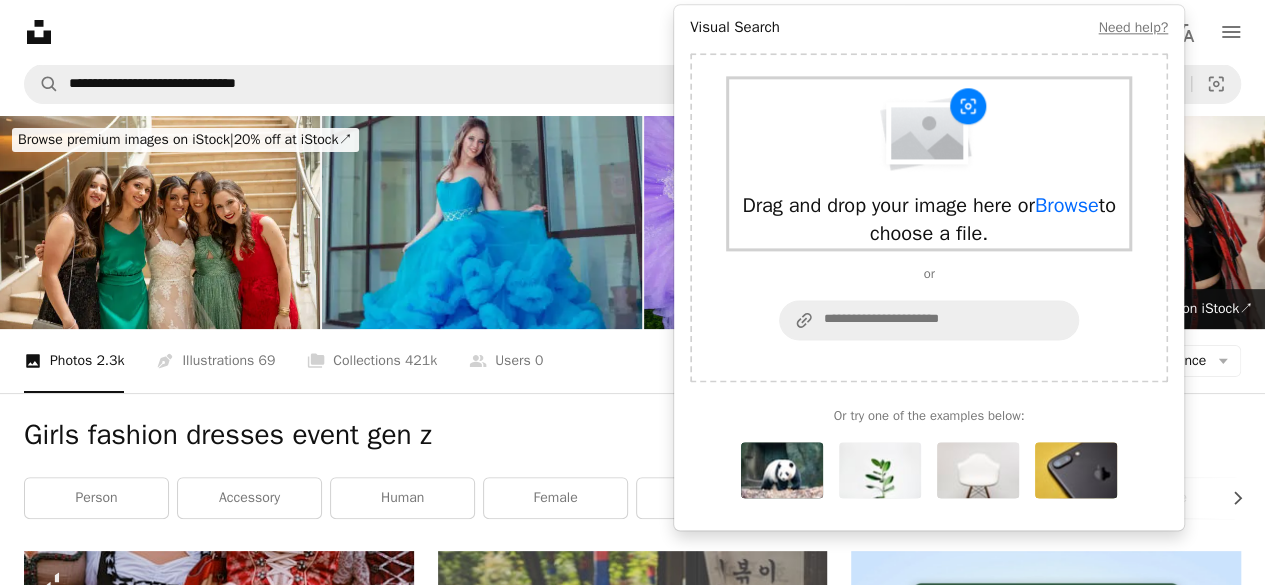 click on "Browse" at bounding box center (1067, 205) 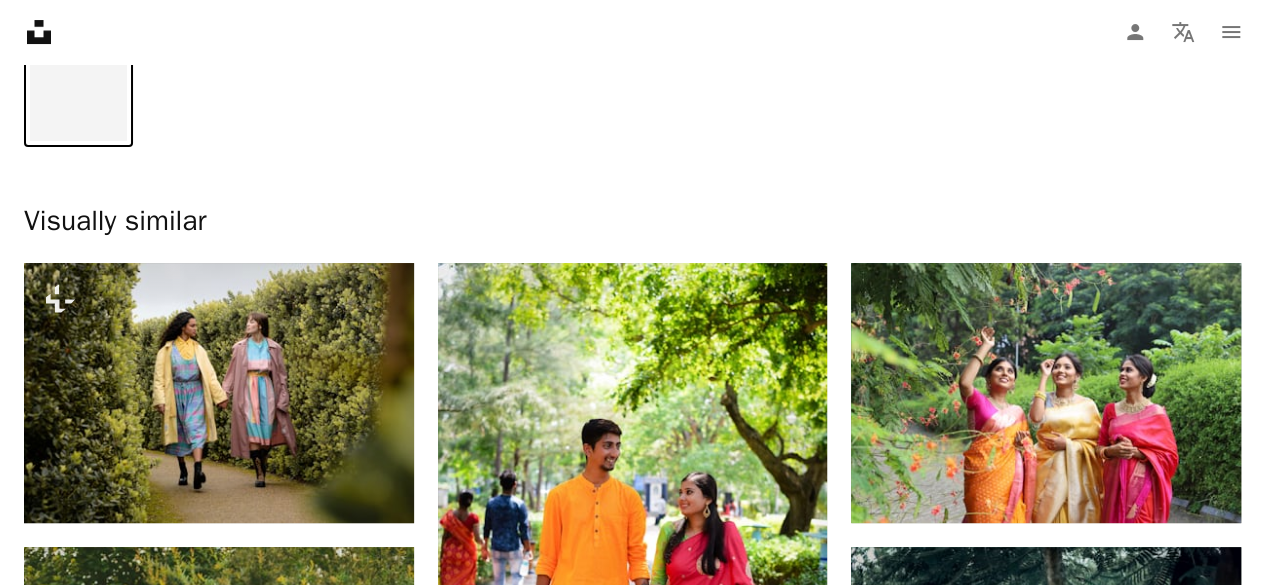 scroll, scrollTop: 0, scrollLeft: 0, axis: both 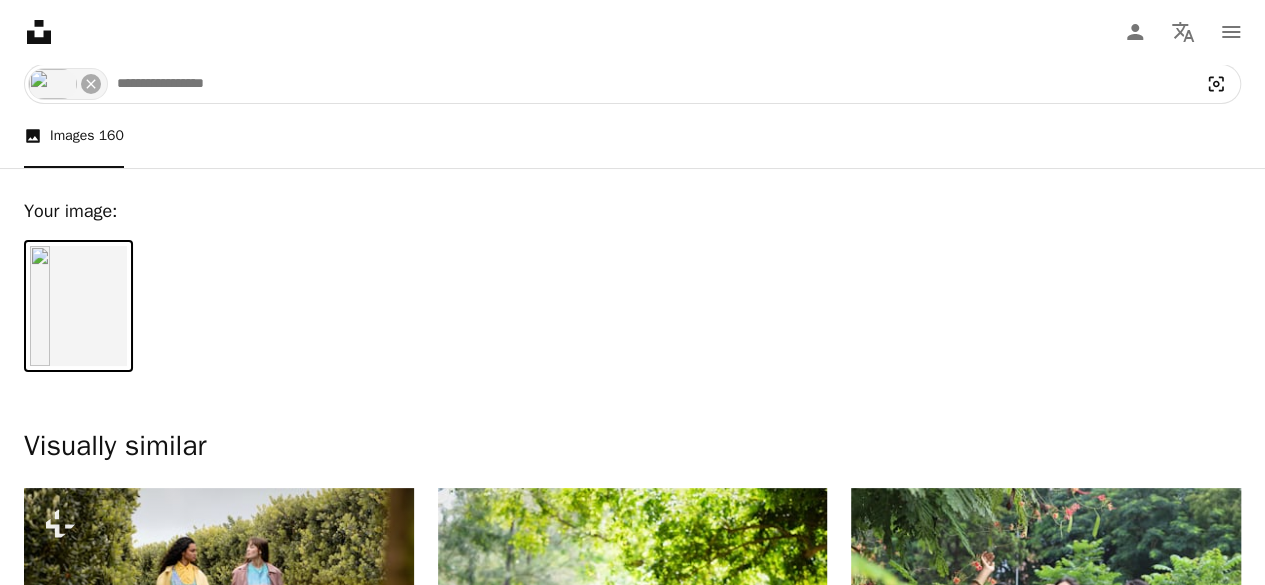 click on "Visual search" 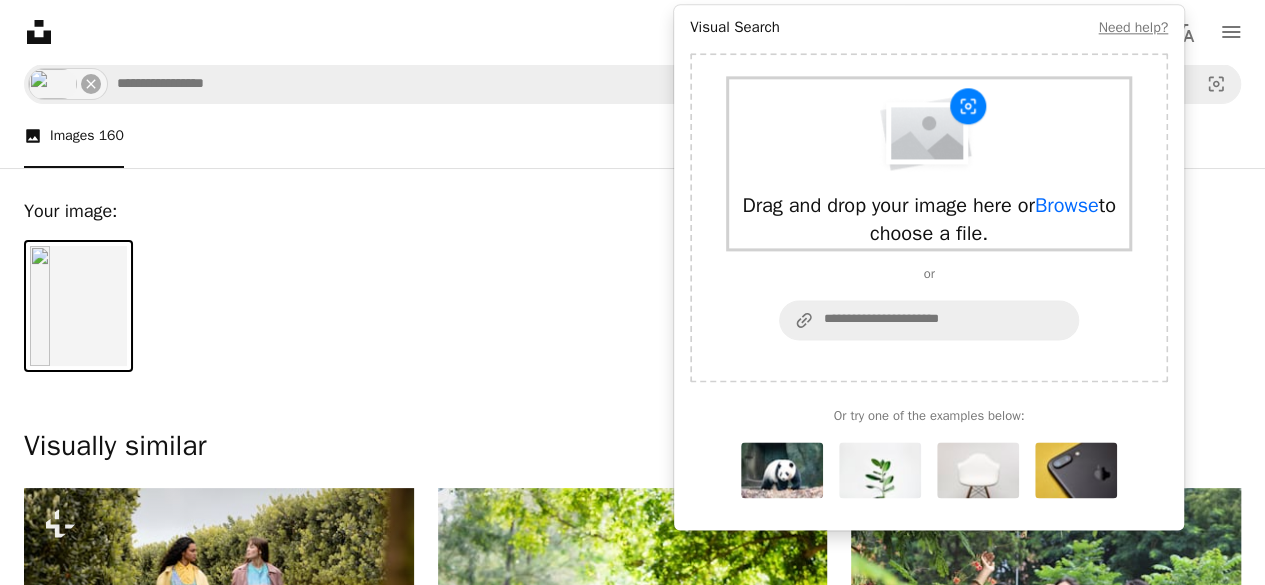 click on "Browse" at bounding box center (1067, 205) 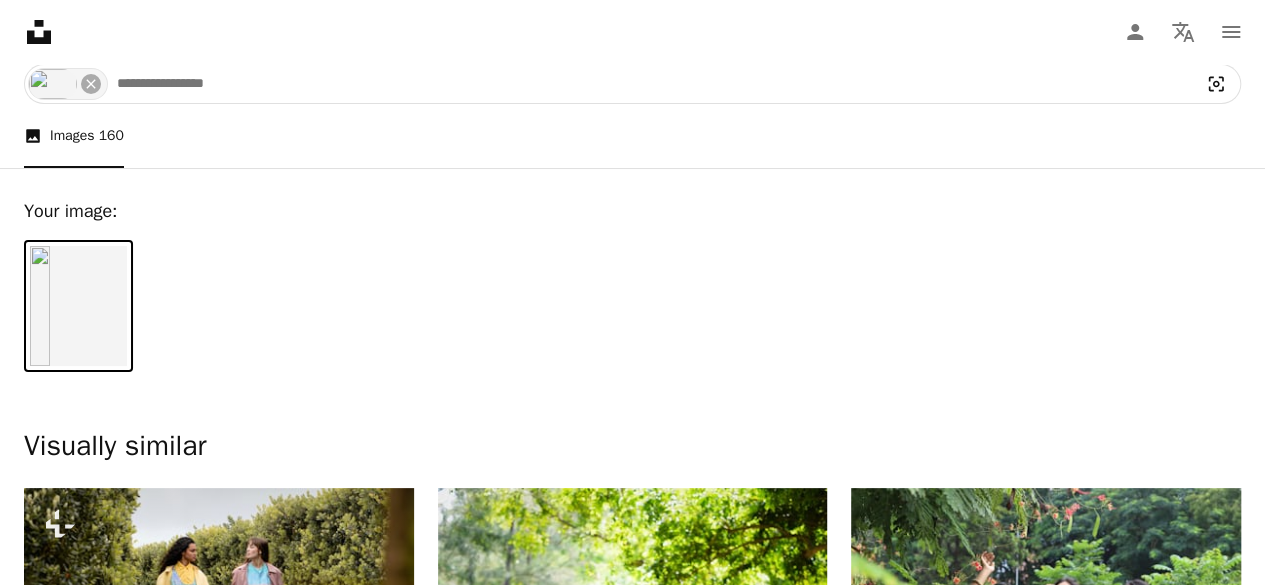 click on "Visual search" 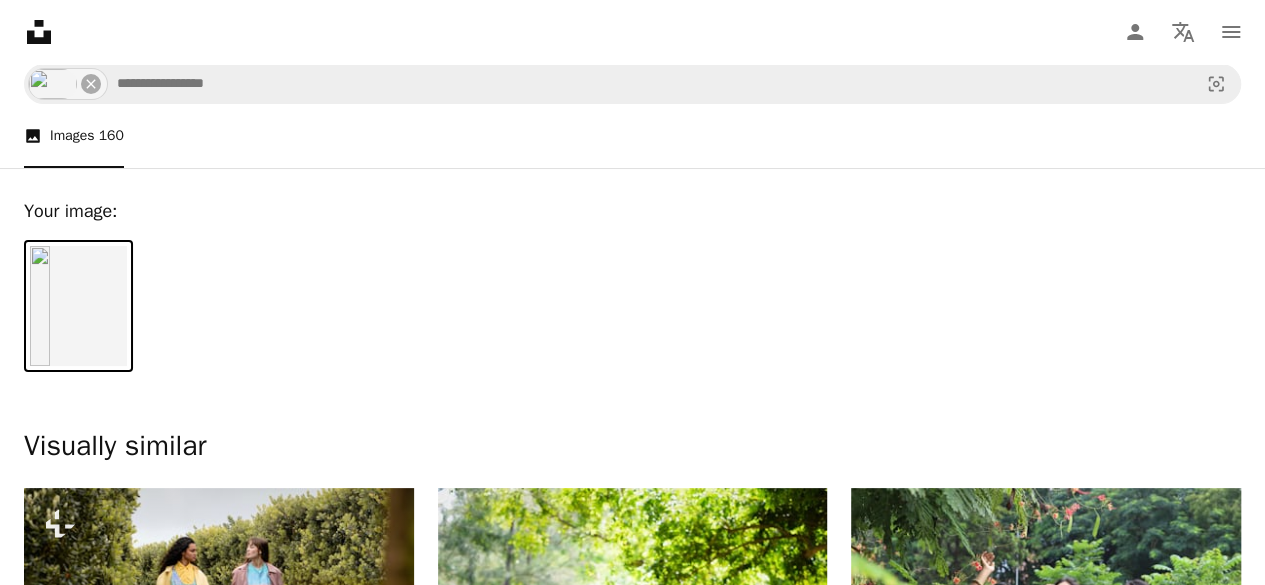 click on "Your image: Visually similar" at bounding box center (632, 316) 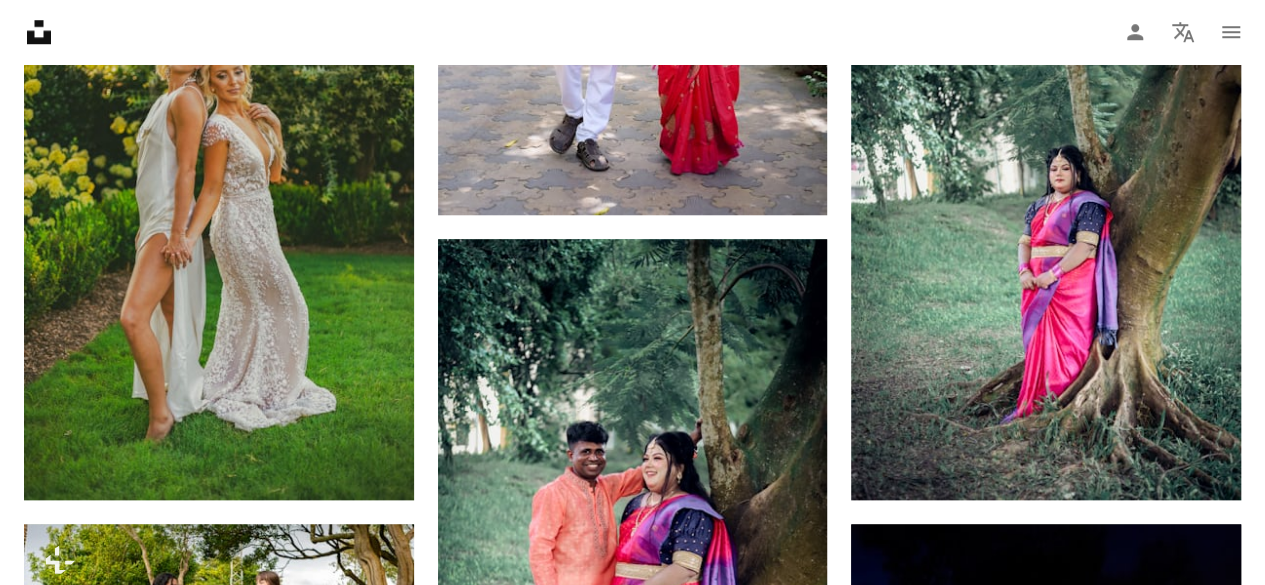 scroll, scrollTop: 0, scrollLeft: 0, axis: both 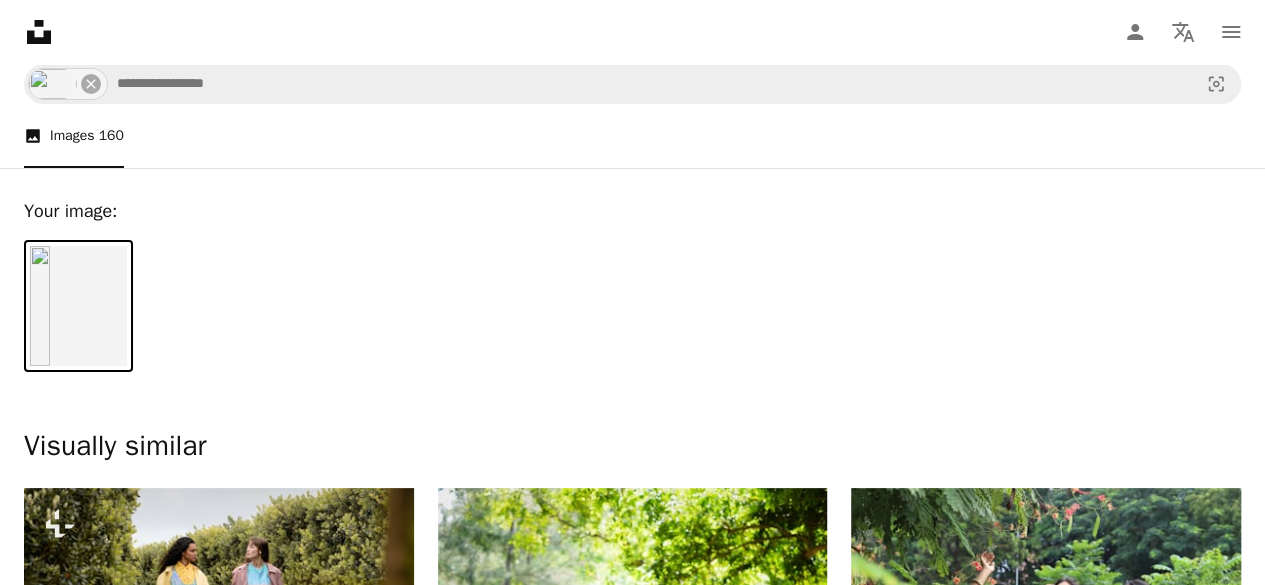 click at bounding box center [78, 306] 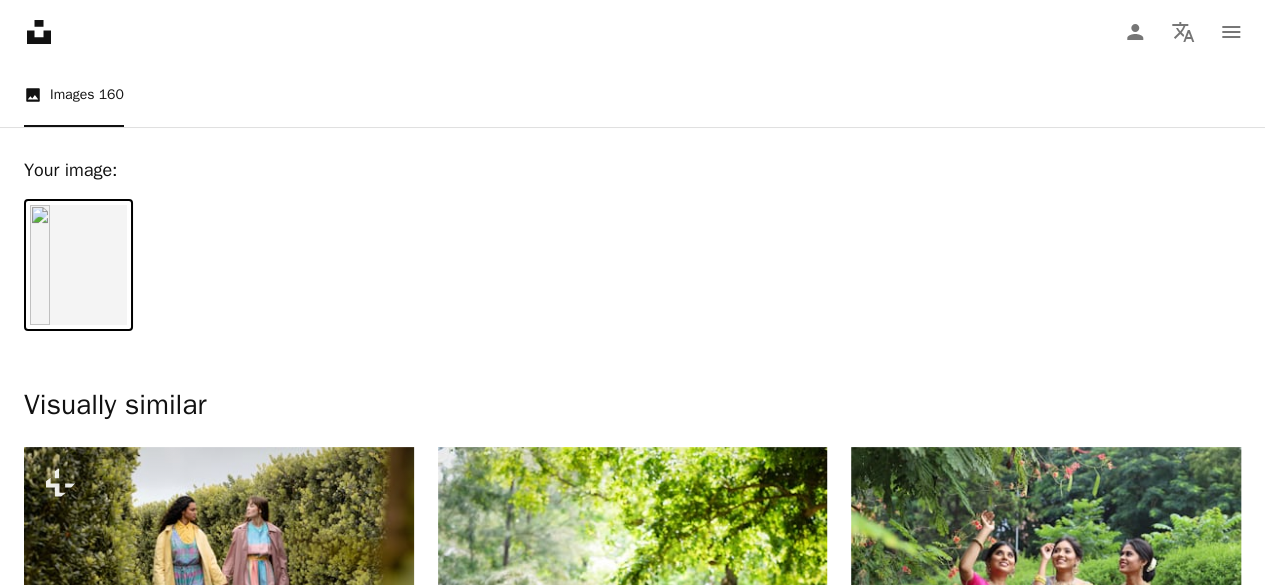 scroll, scrollTop: 0, scrollLeft: 0, axis: both 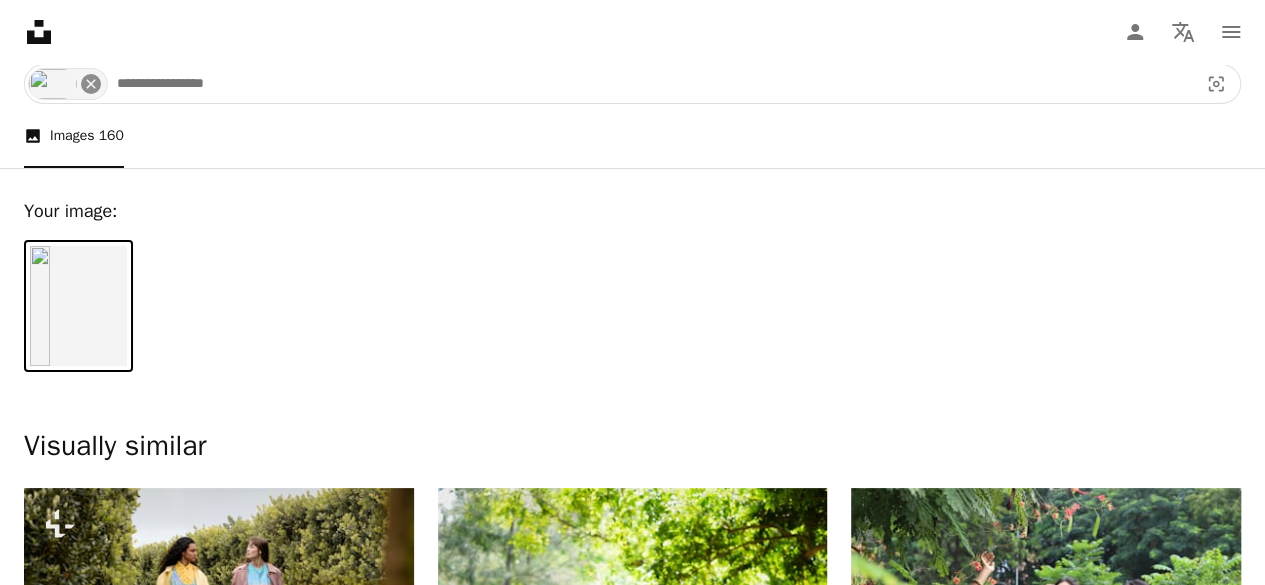 click on "An X shape" 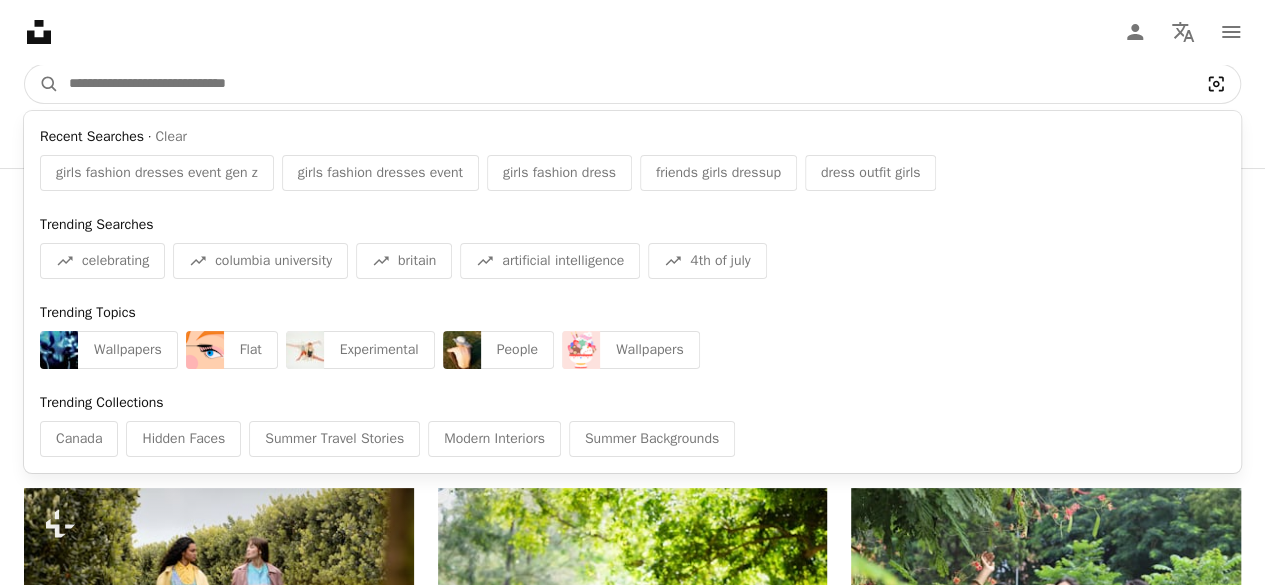 click on "Visual search" 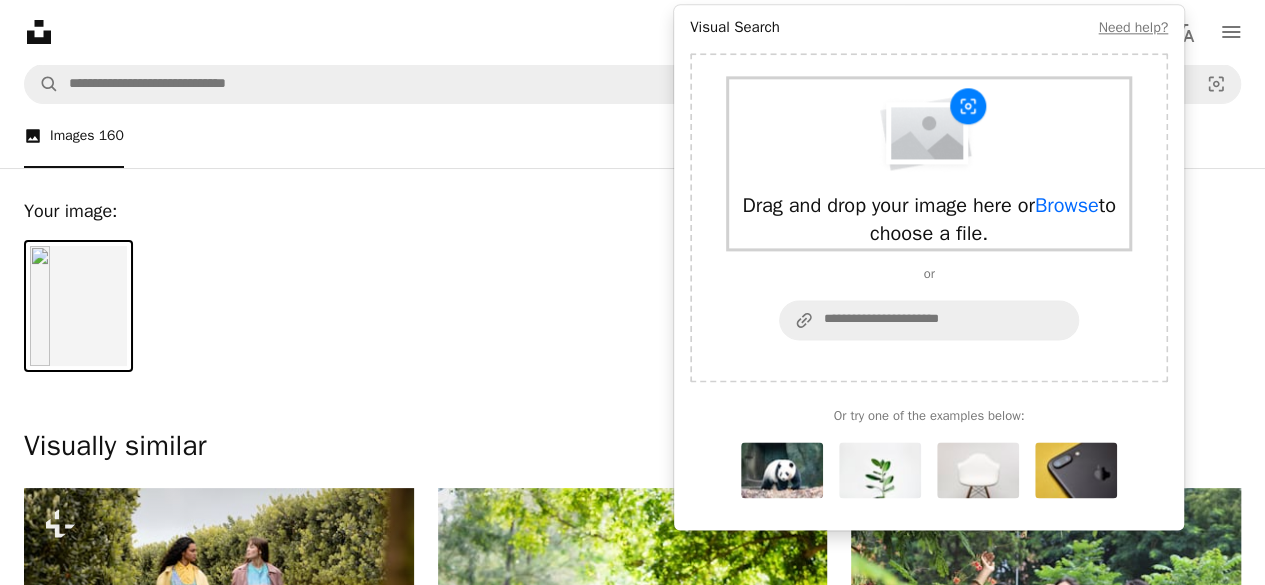 click on "Browse" at bounding box center (1067, 205) 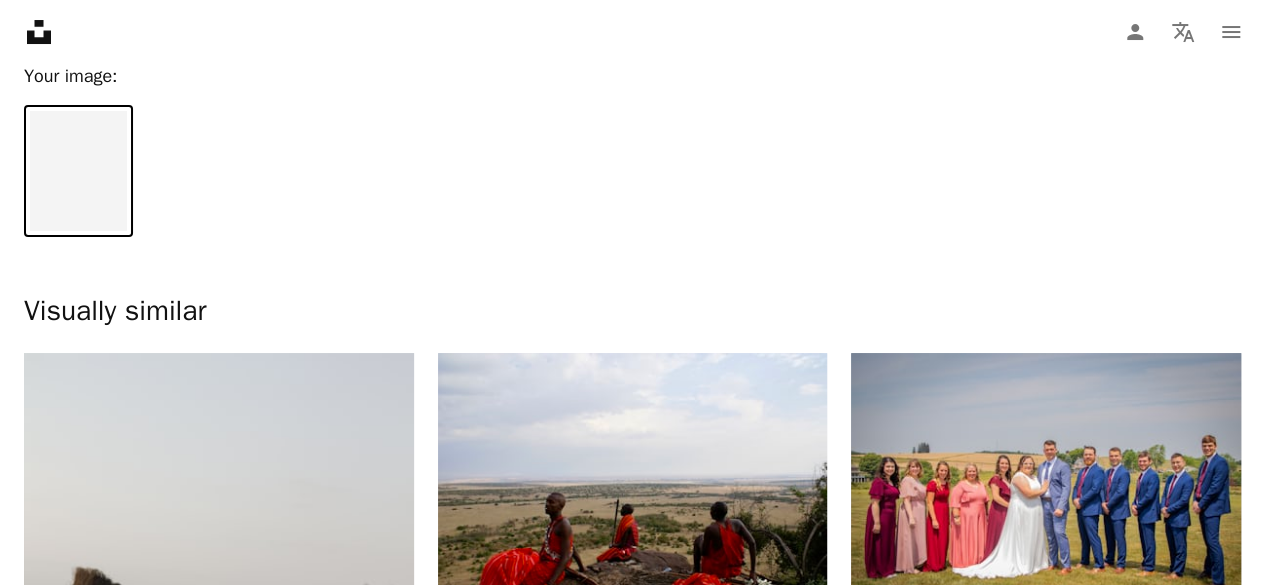 scroll, scrollTop: 0, scrollLeft: 0, axis: both 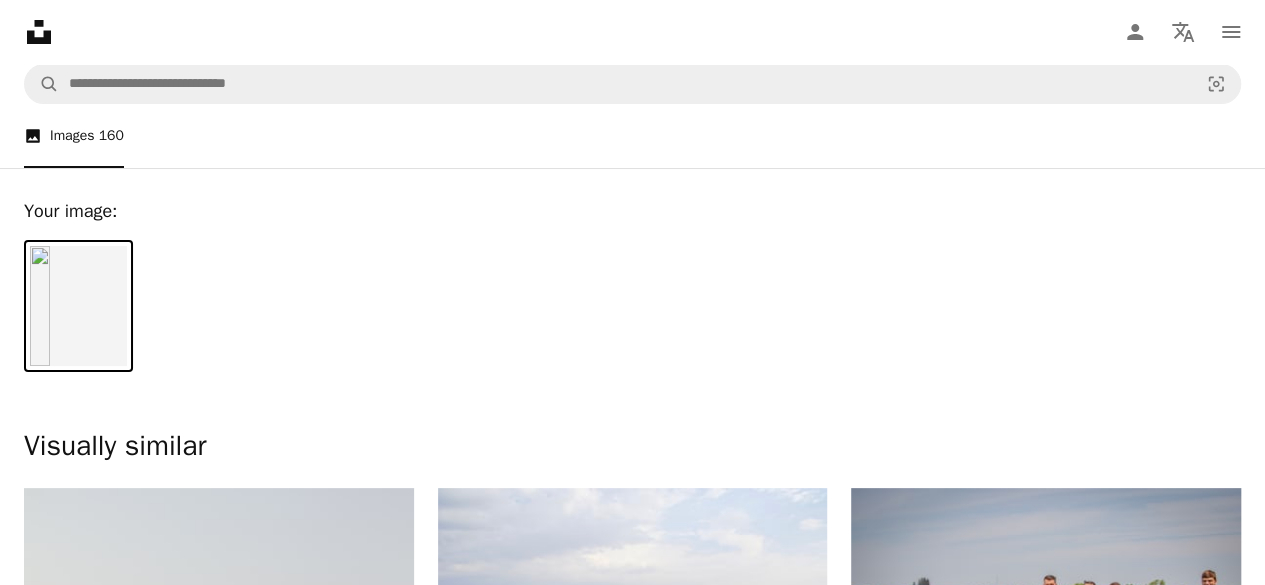 click at bounding box center [78, 306] 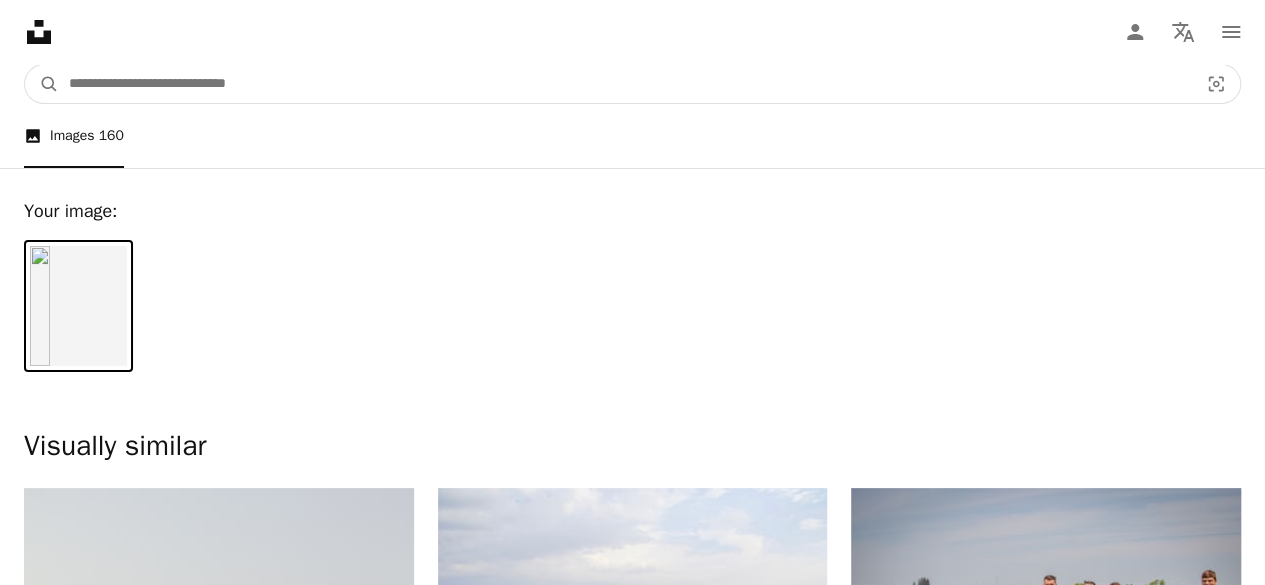 click at bounding box center (625, 84) 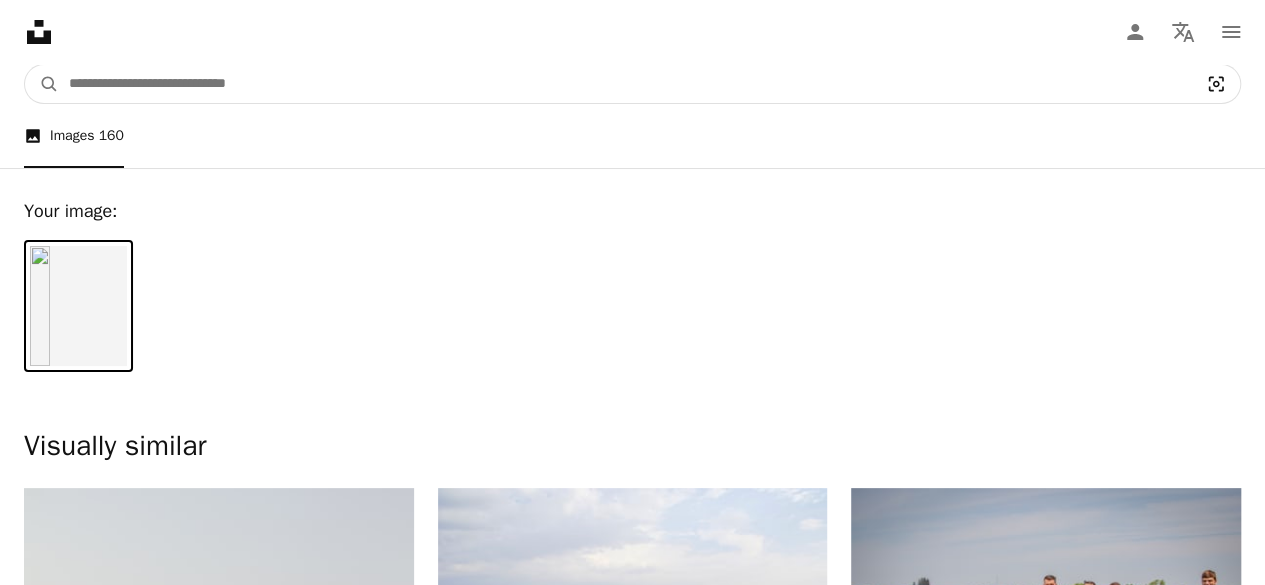 click on "Visual search" 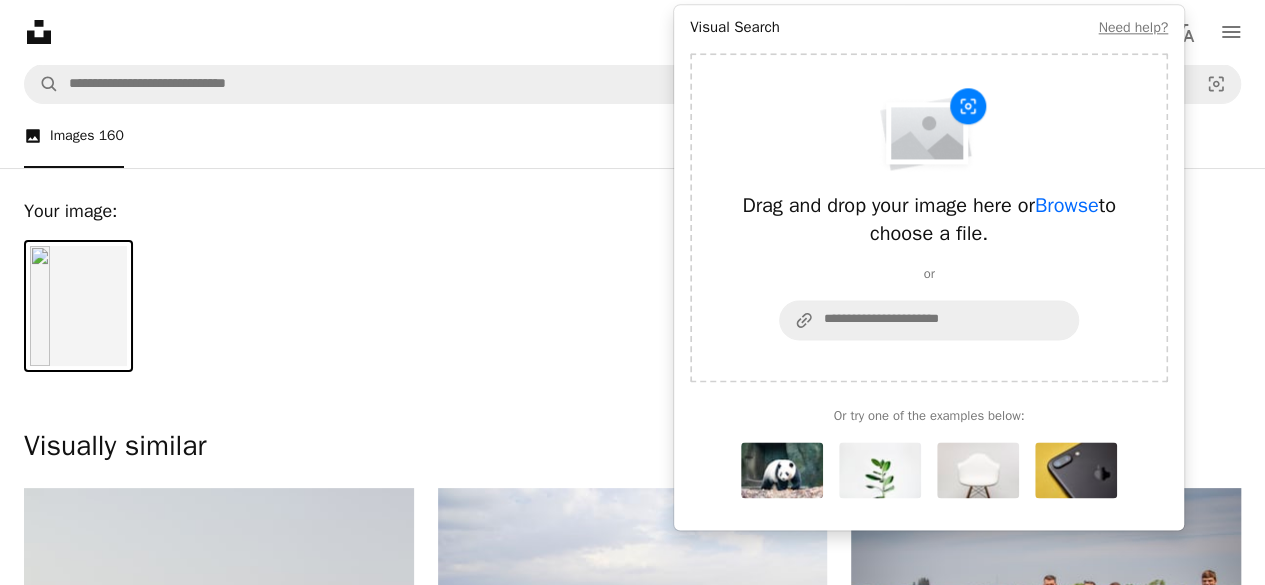 scroll, scrollTop: 69, scrollLeft: 0, axis: vertical 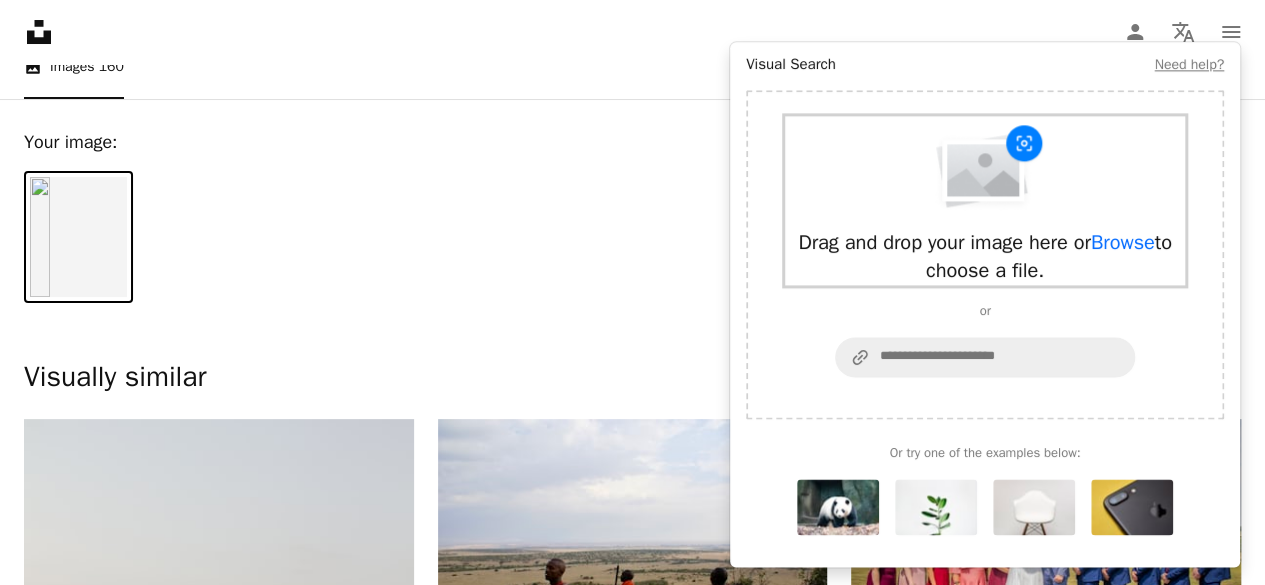 click on "Browse" at bounding box center [1123, 242] 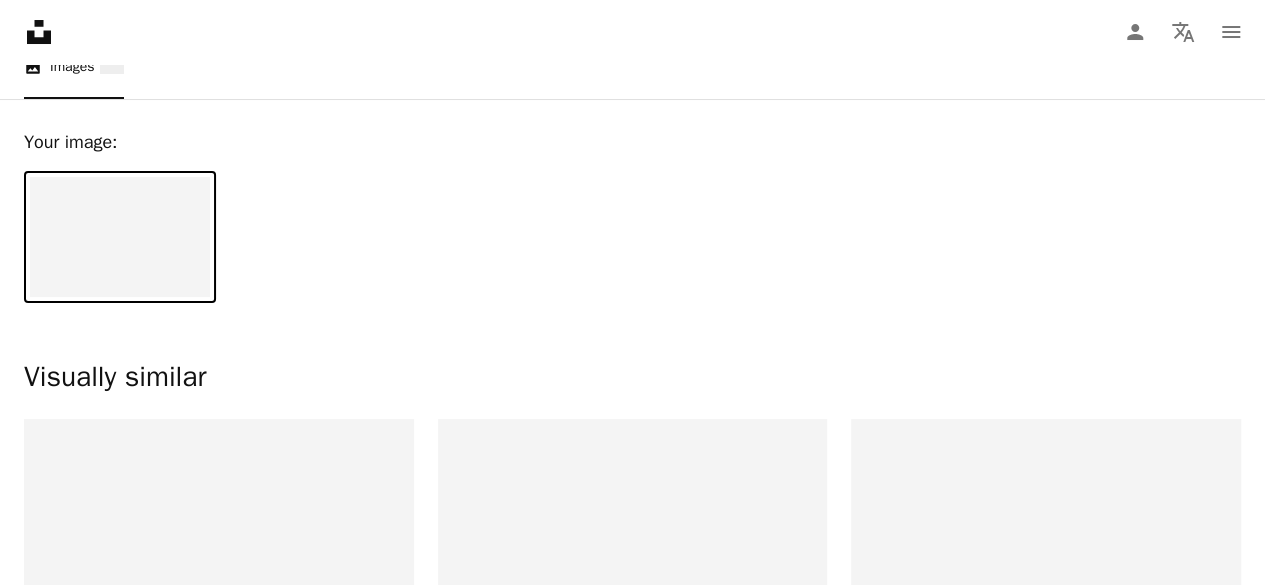 scroll, scrollTop: 0, scrollLeft: 0, axis: both 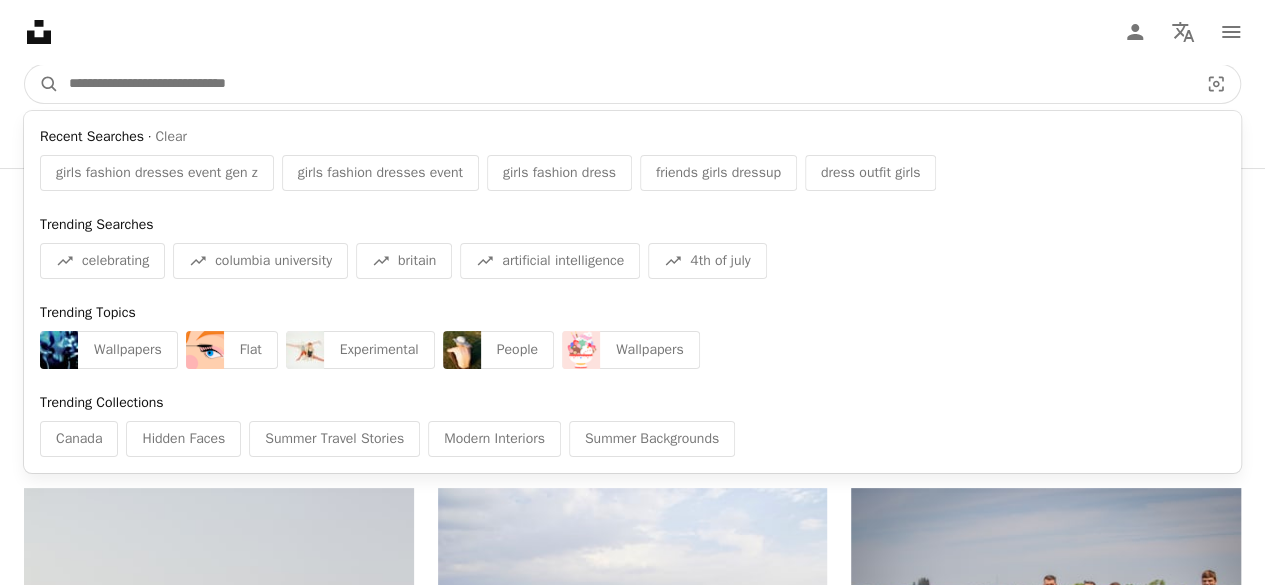 click at bounding box center (625, 84) 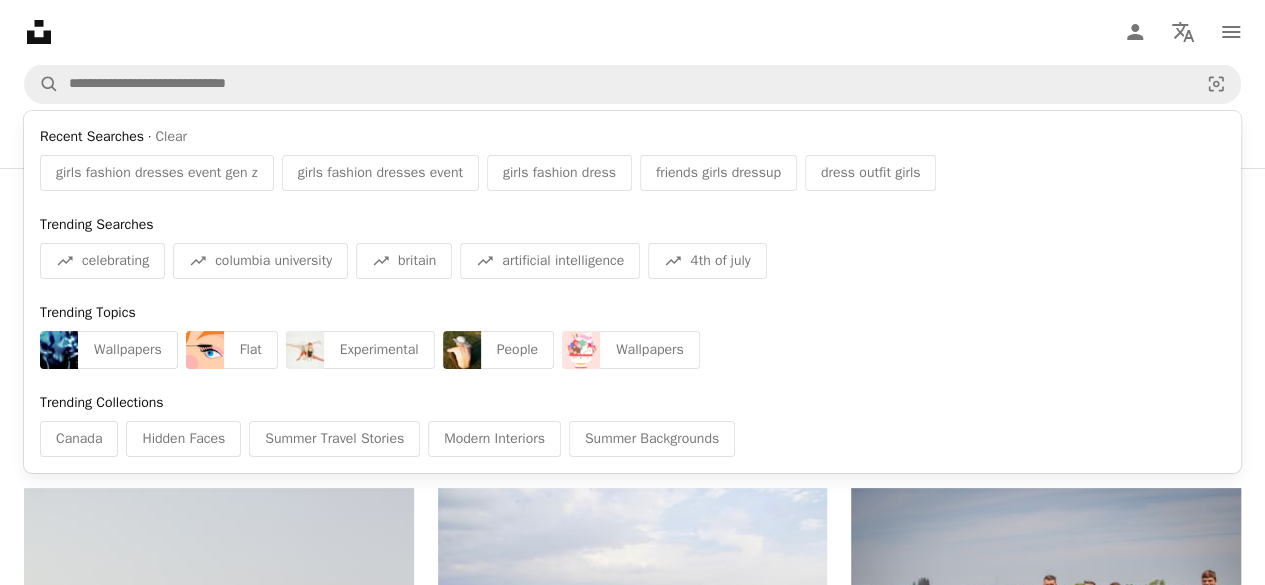 click on "Unsplash logo Unsplash Home" 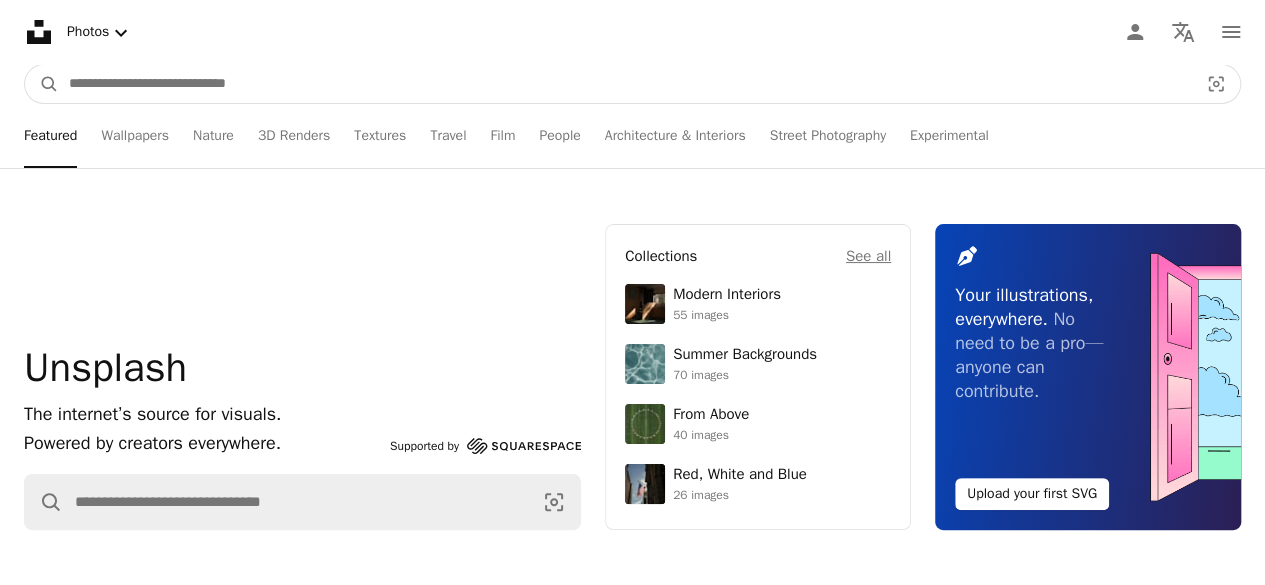 click at bounding box center [625, 84] 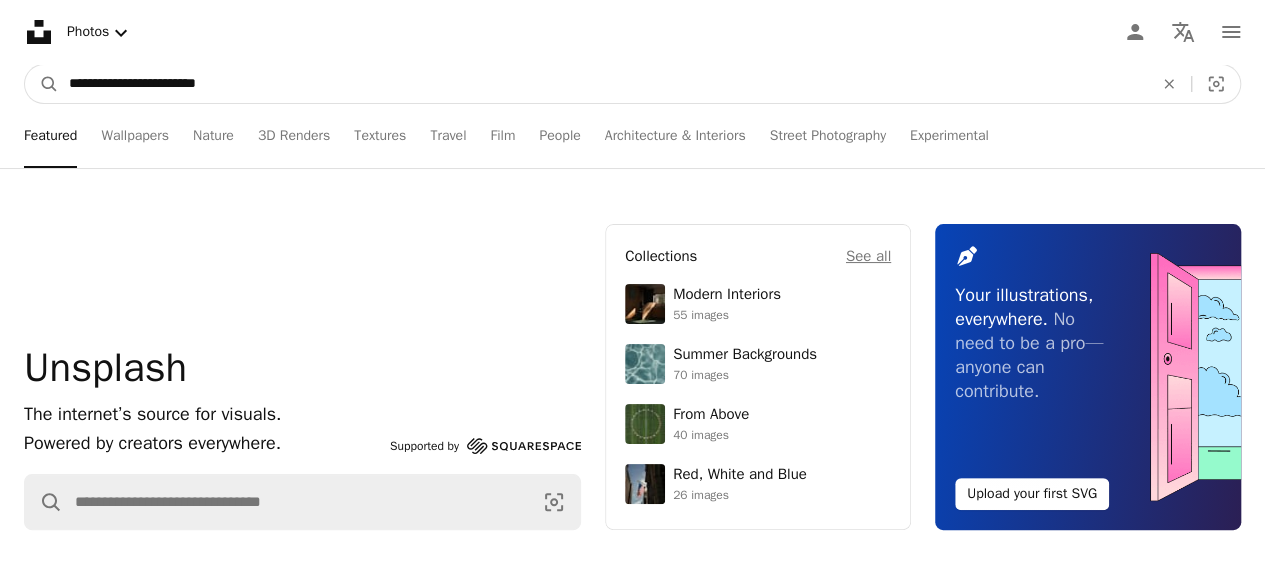 type on "**********" 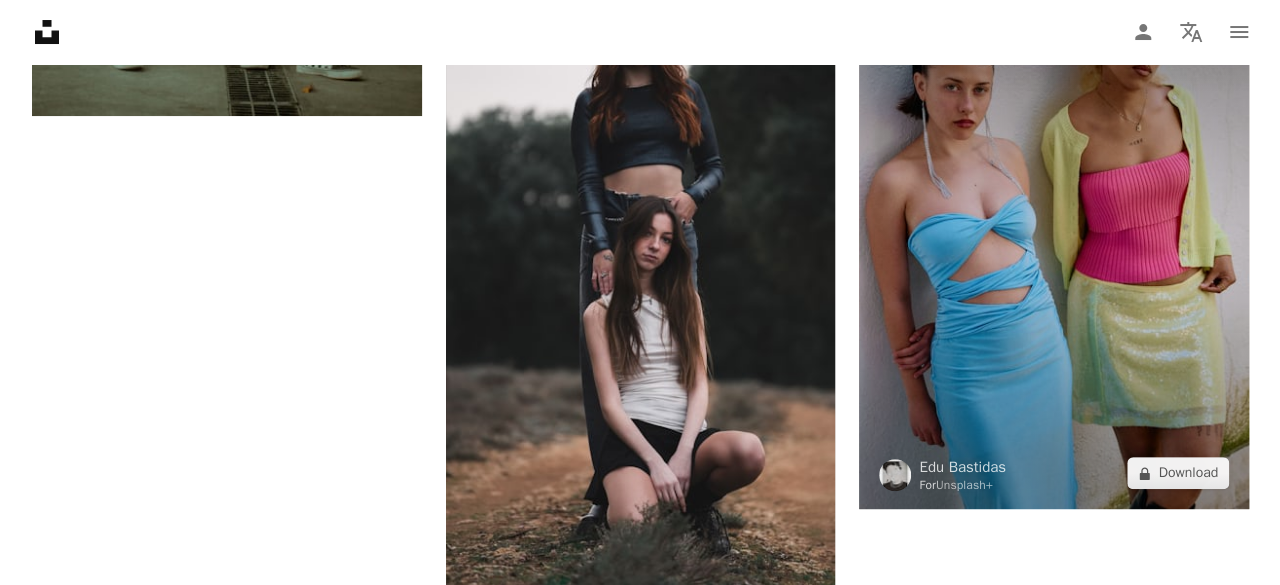 scroll, scrollTop: 3903, scrollLeft: 0, axis: vertical 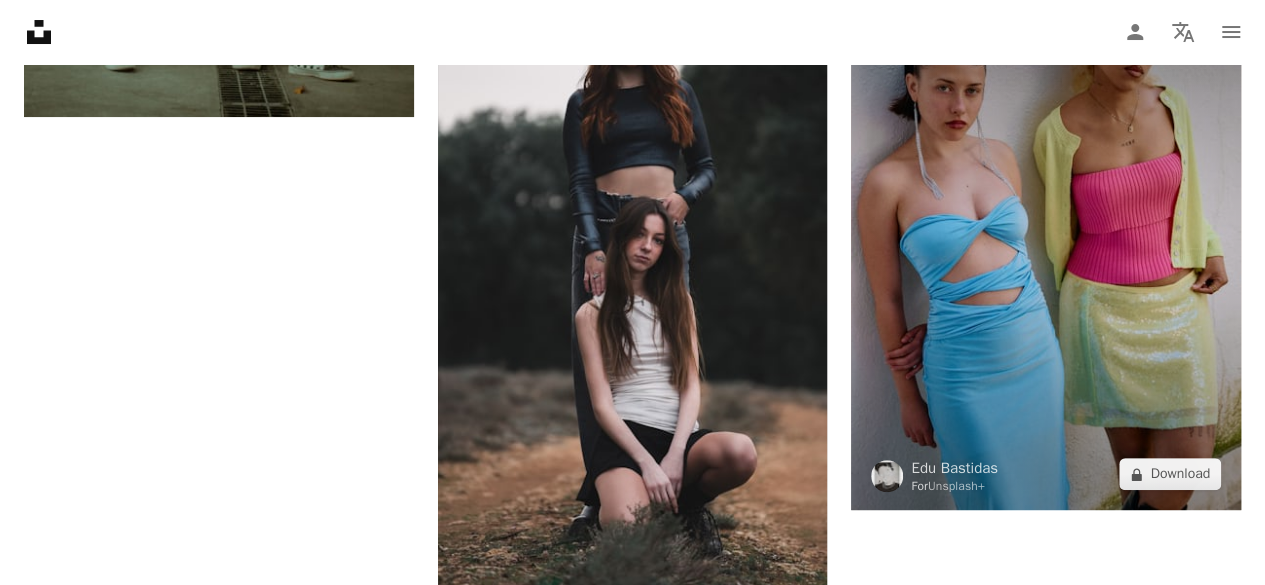 click at bounding box center [1046, 250] 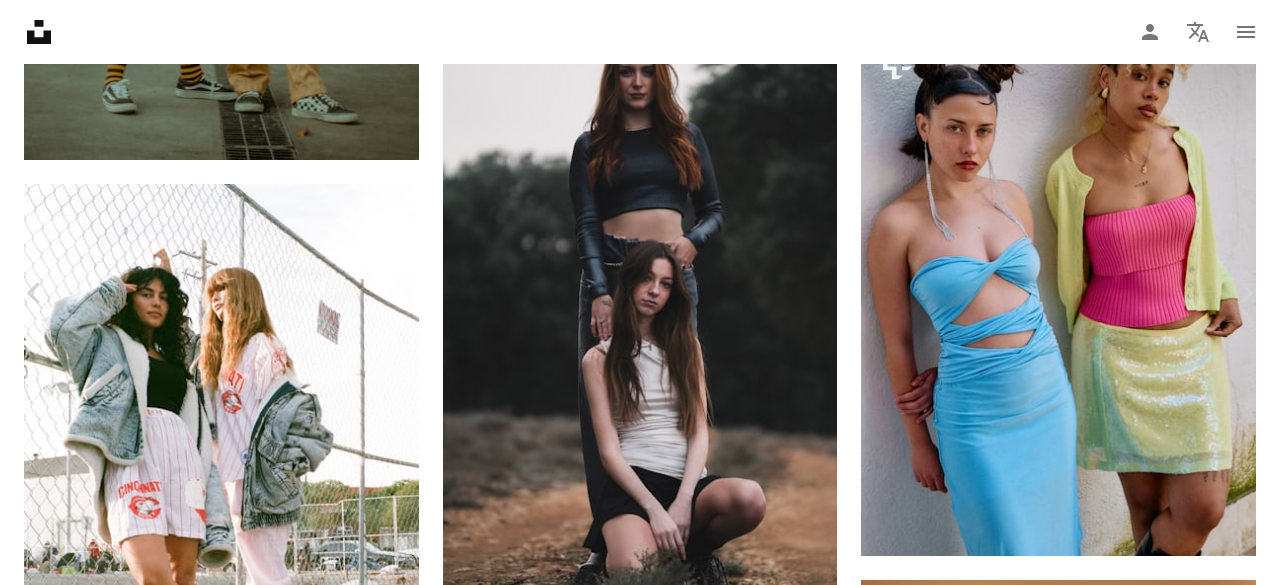 scroll, scrollTop: 4547, scrollLeft: 0, axis: vertical 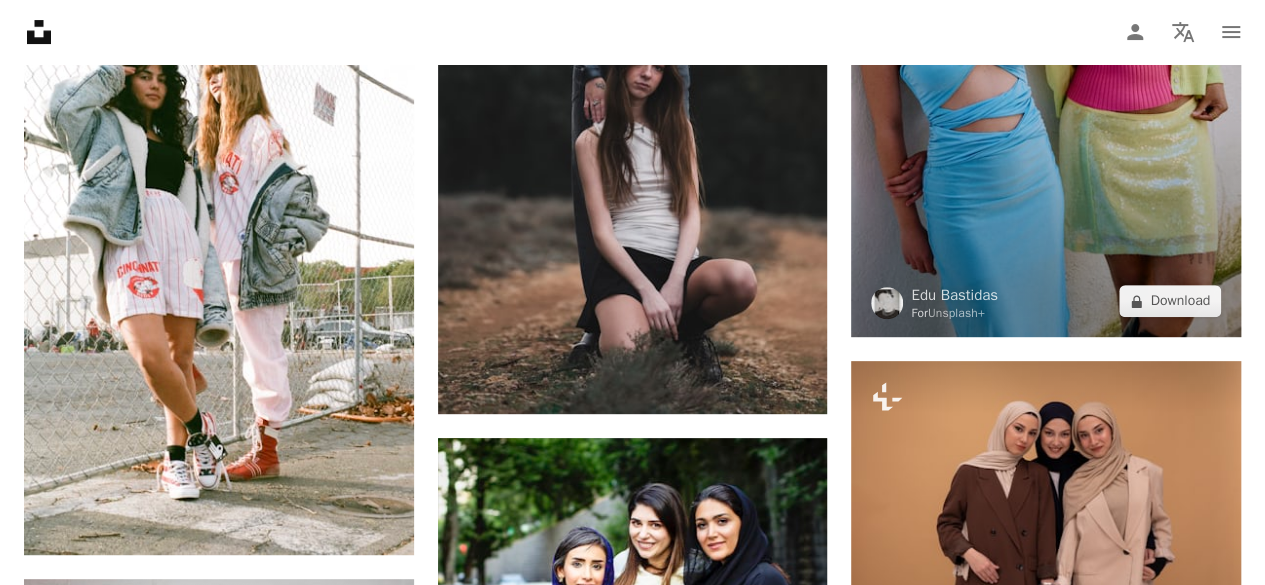 click at bounding box center [1046, 77] 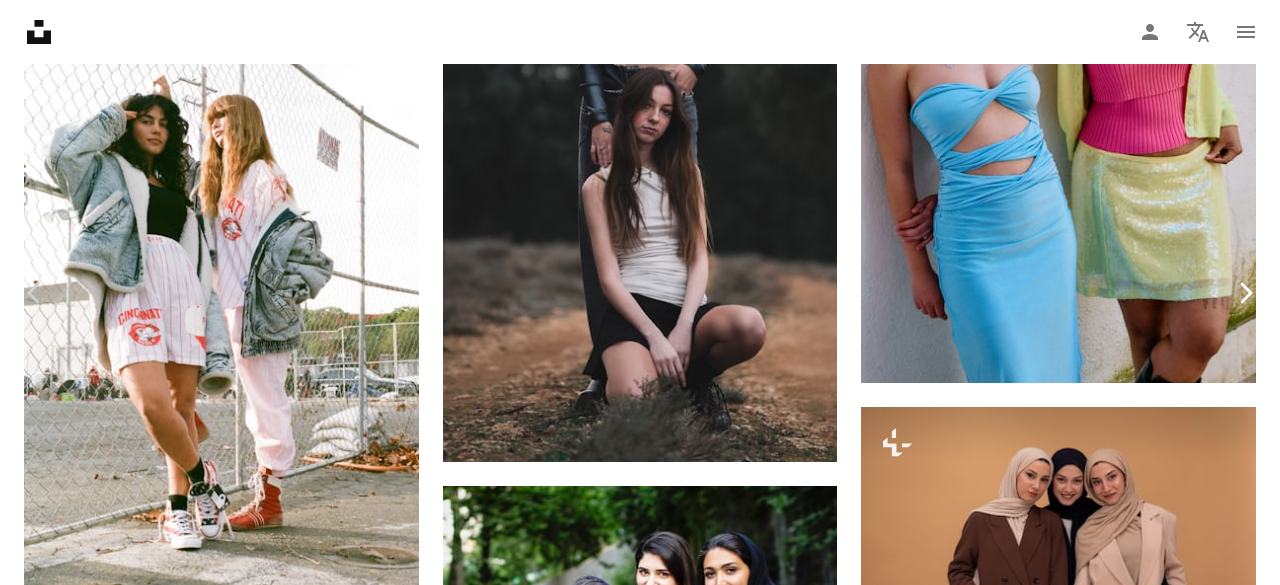scroll, scrollTop: 6897, scrollLeft: 0, axis: vertical 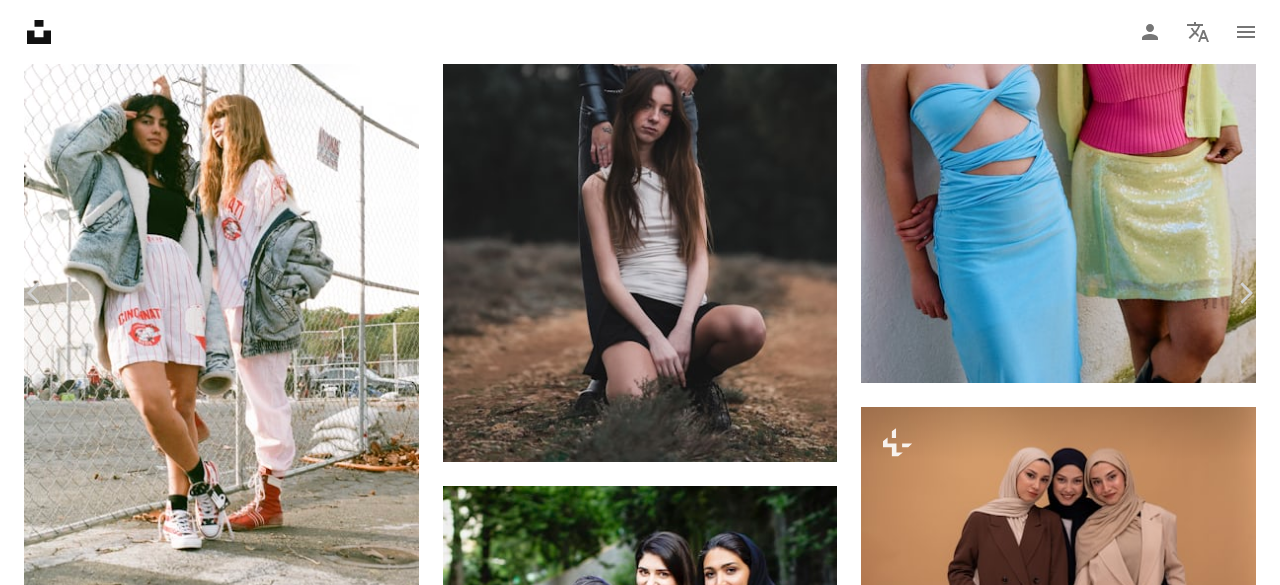 click on "An X shape" at bounding box center [20, 20] 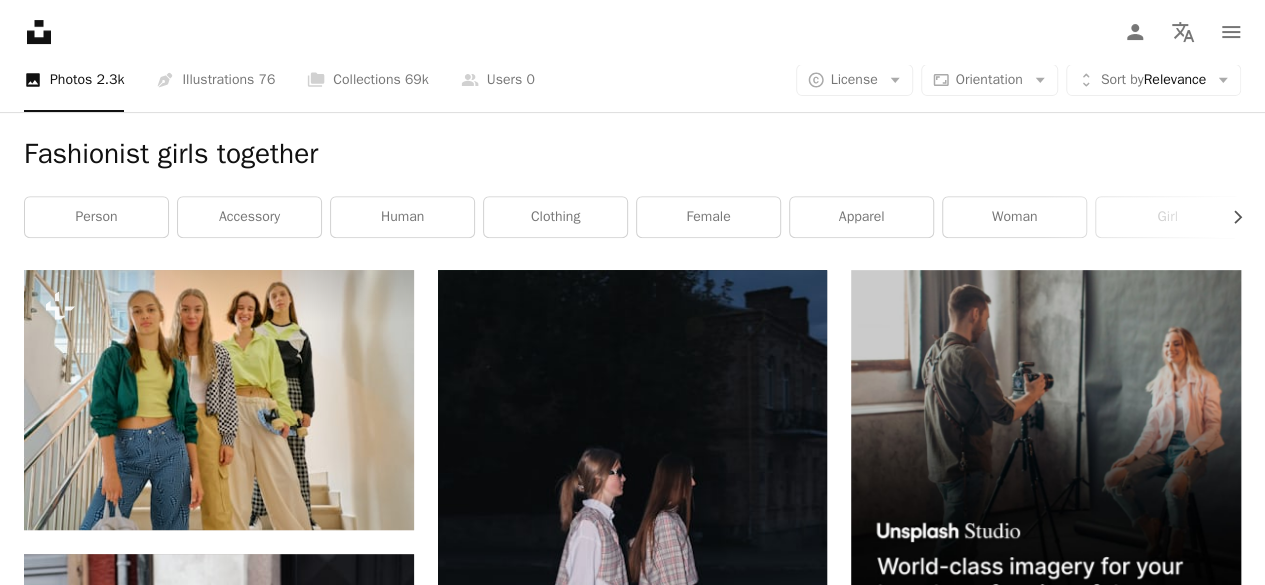 scroll, scrollTop: 0, scrollLeft: 0, axis: both 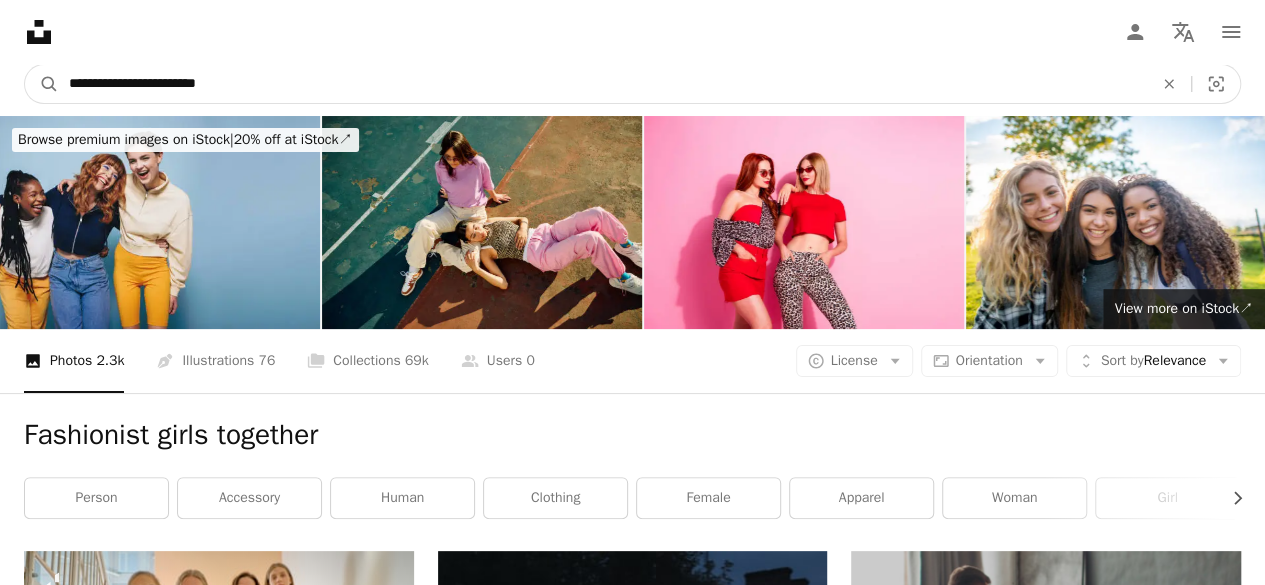 click on "**********" at bounding box center [603, 84] 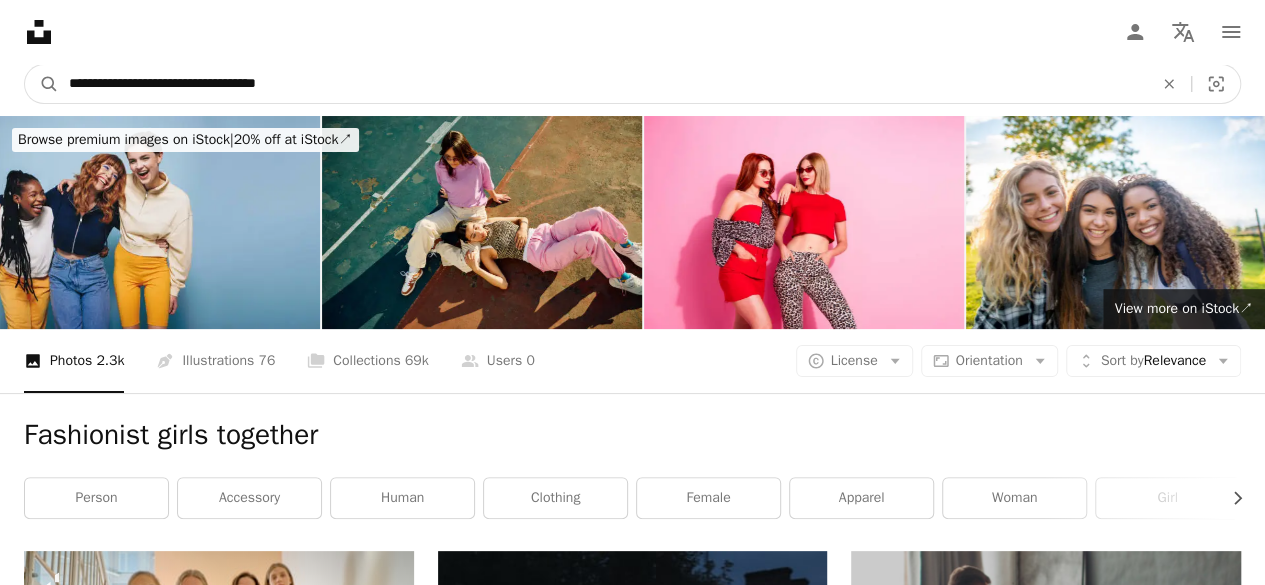 type on "**********" 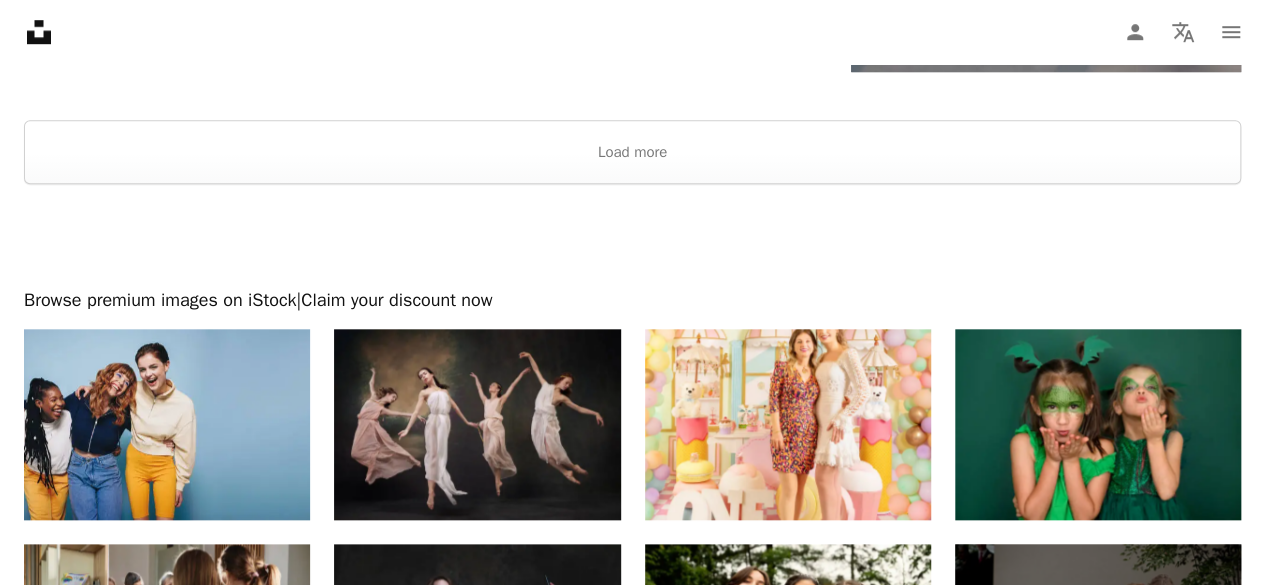 scroll, scrollTop: 4536, scrollLeft: 0, axis: vertical 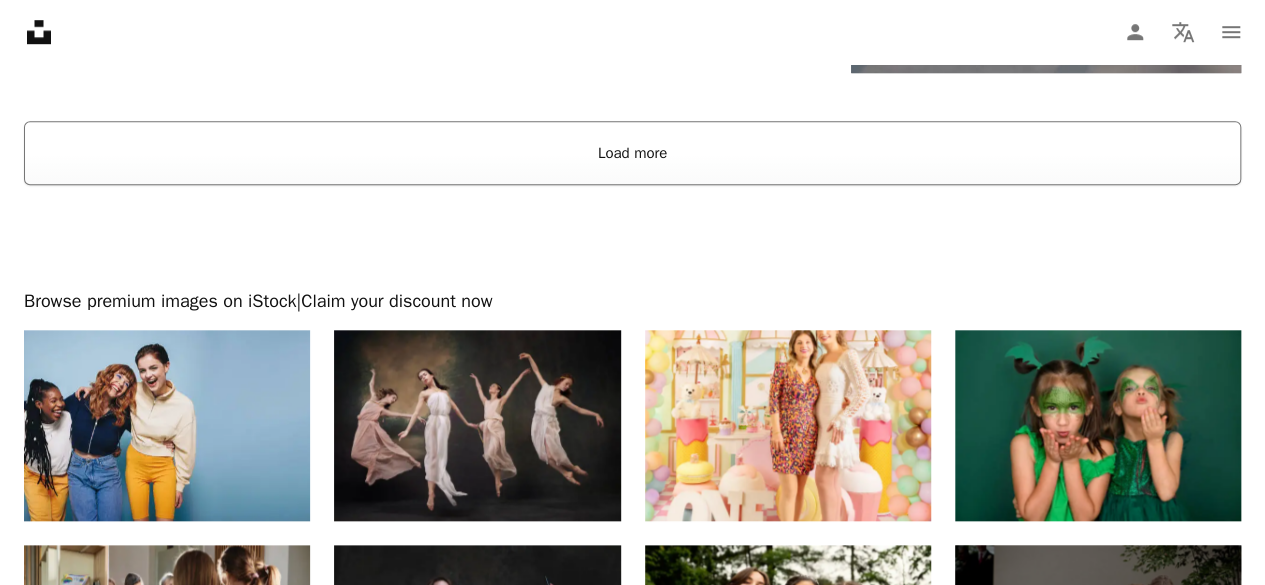 click on "Load more" at bounding box center (632, 153) 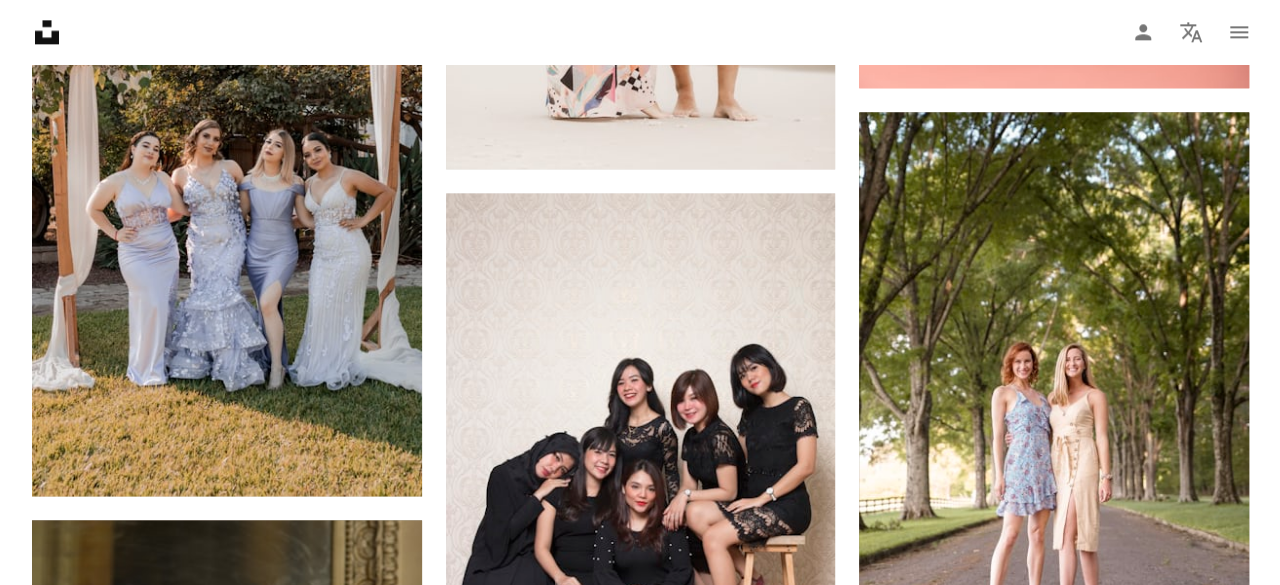 scroll, scrollTop: 24085, scrollLeft: 0, axis: vertical 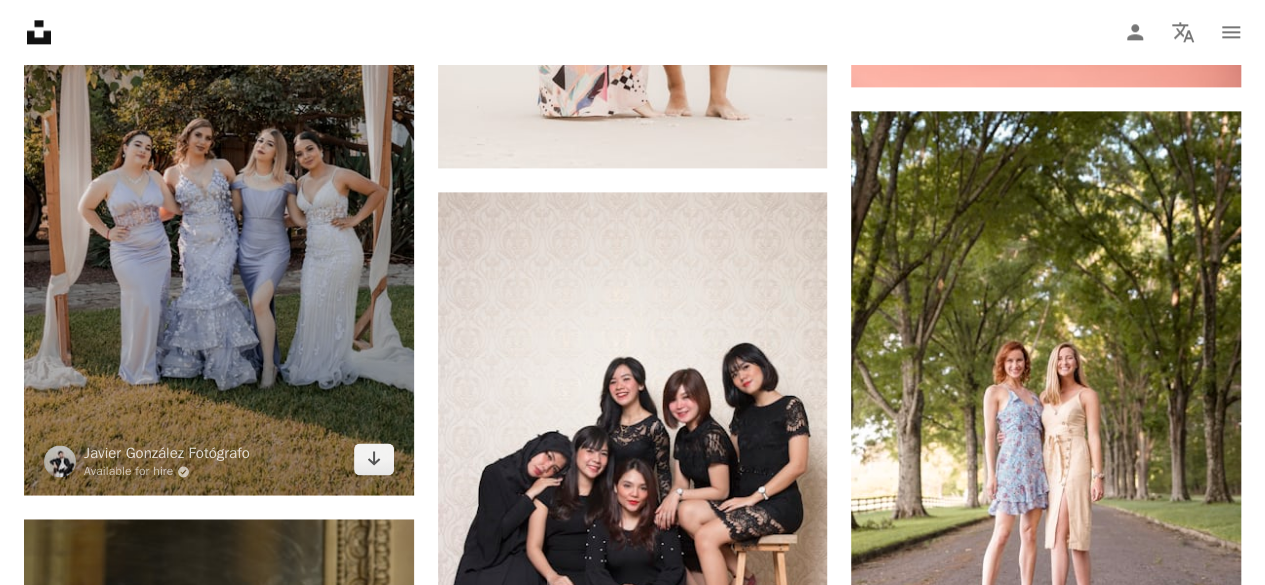 click at bounding box center (219, 203) 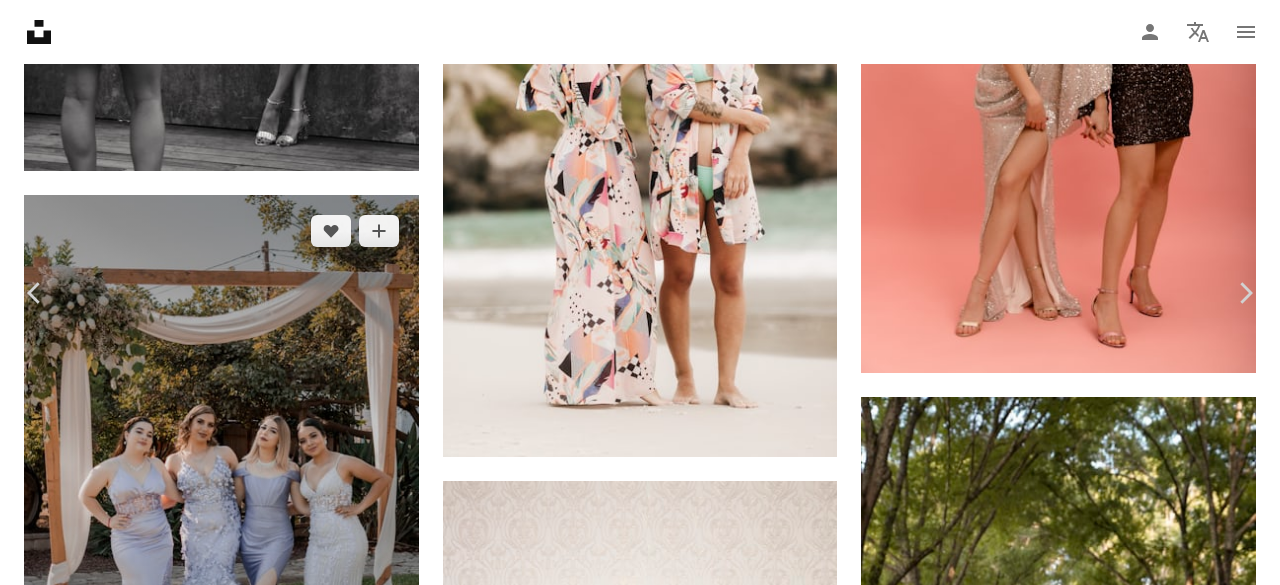 scroll, scrollTop: 2719, scrollLeft: 0, axis: vertical 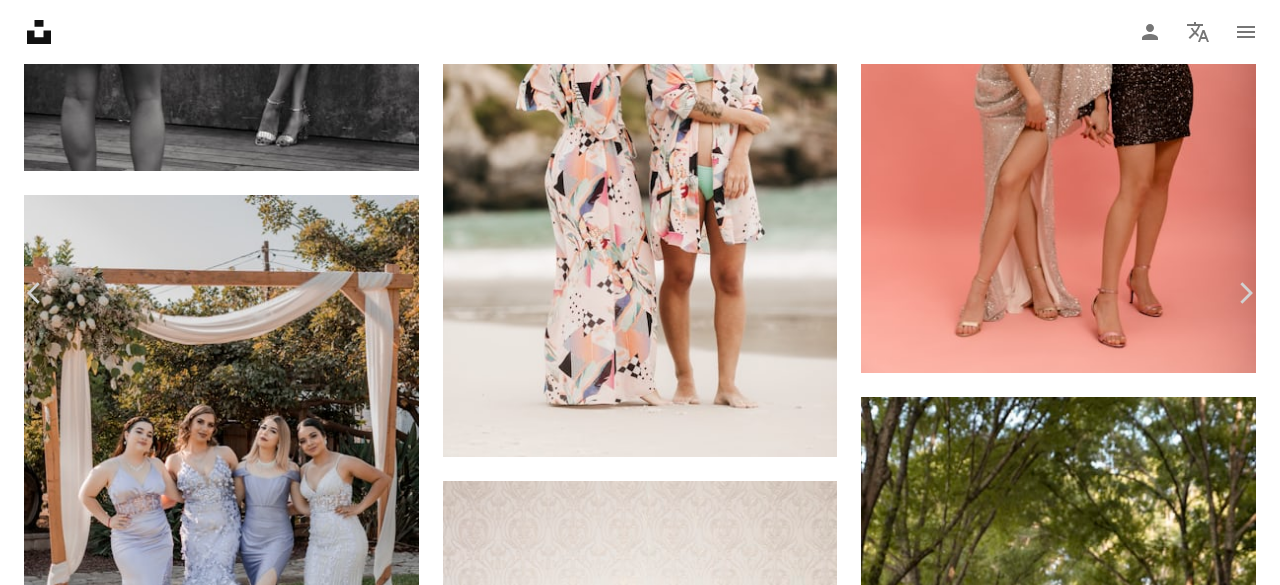 click at bounding box center [999, 4526] 